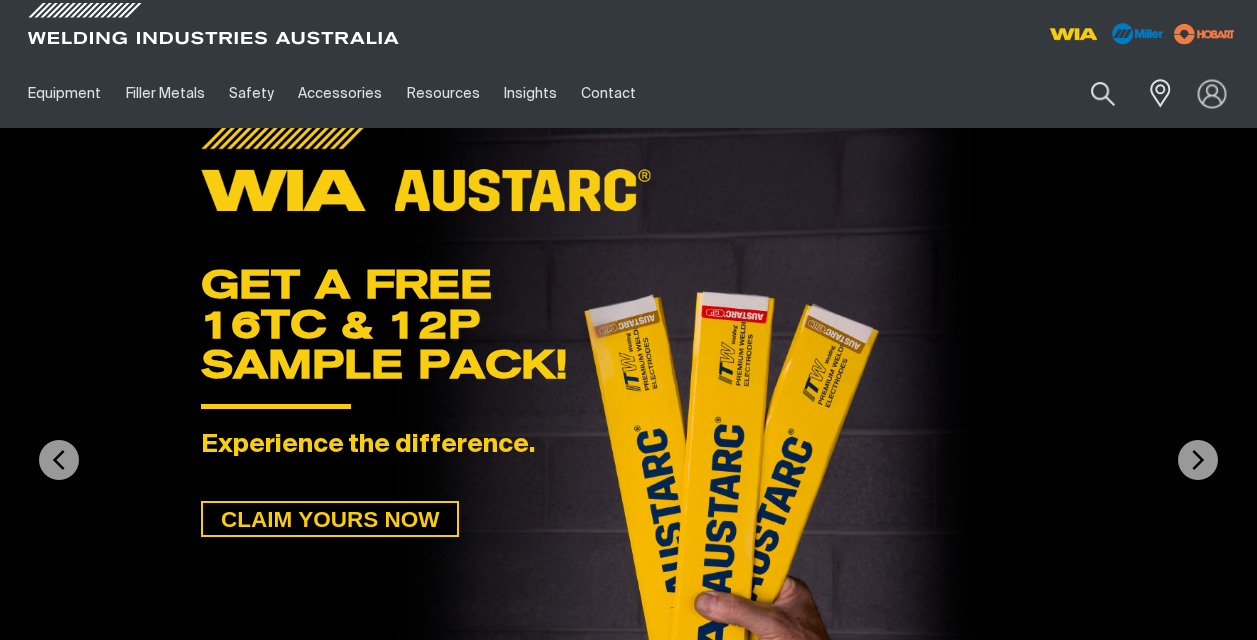 scroll, scrollTop: 0, scrollLeft: 0, axis: both 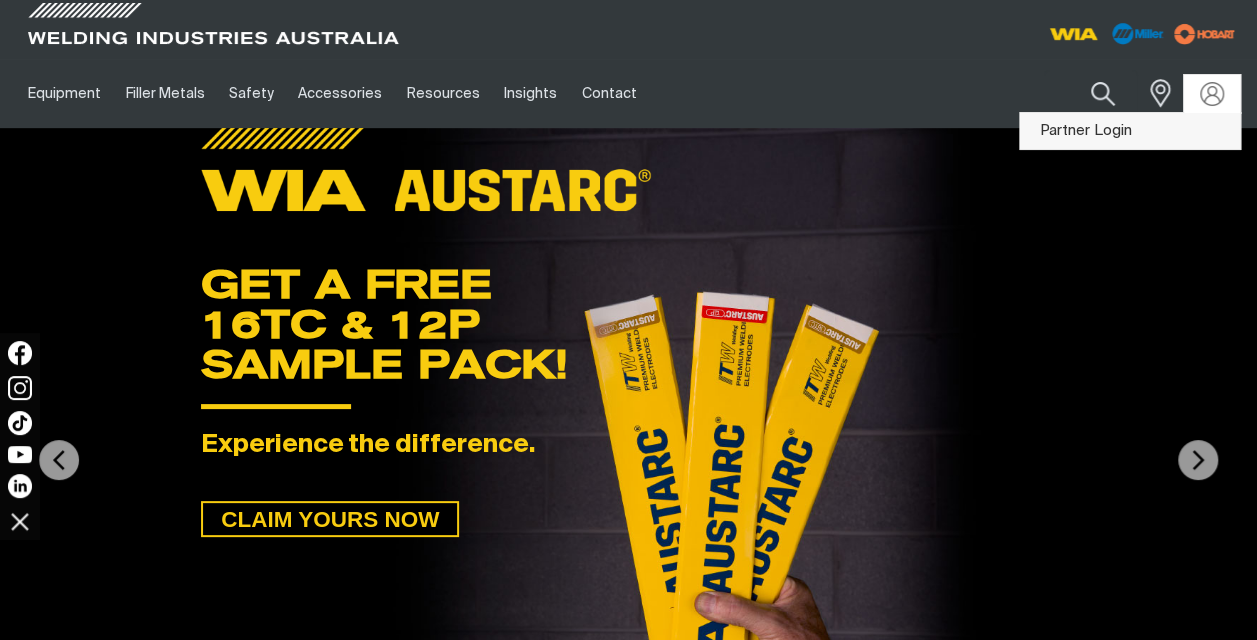 click on "Partner Login" at bounding box center [1130, 131] 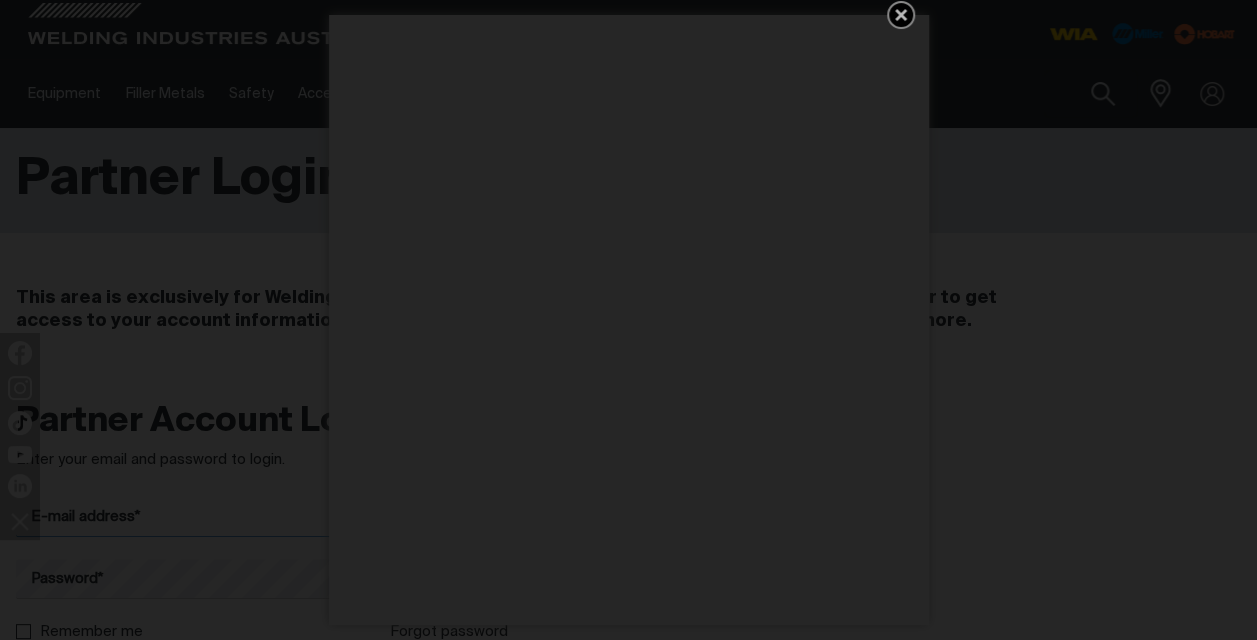 type on "[PERSON_NAME][EMAIL_ADDRESS][PERSON_NAME][DOMAIN_NAME]" 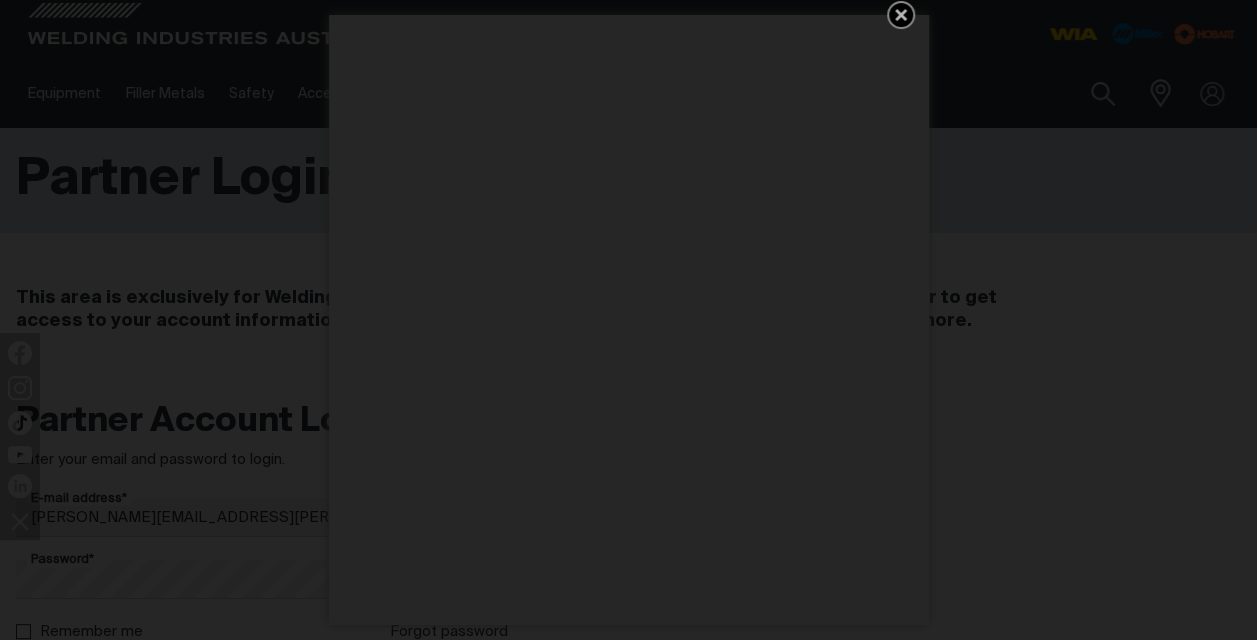 click 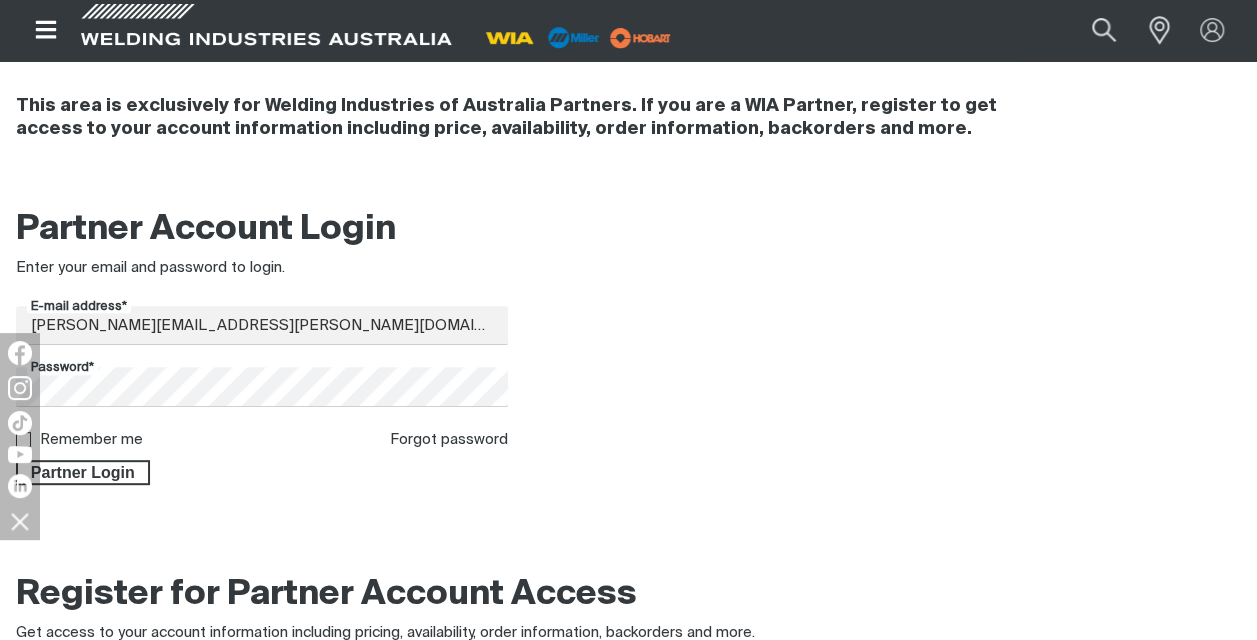 scroll, scrollTop: 262, scrollLeft: 0, axis: vertical 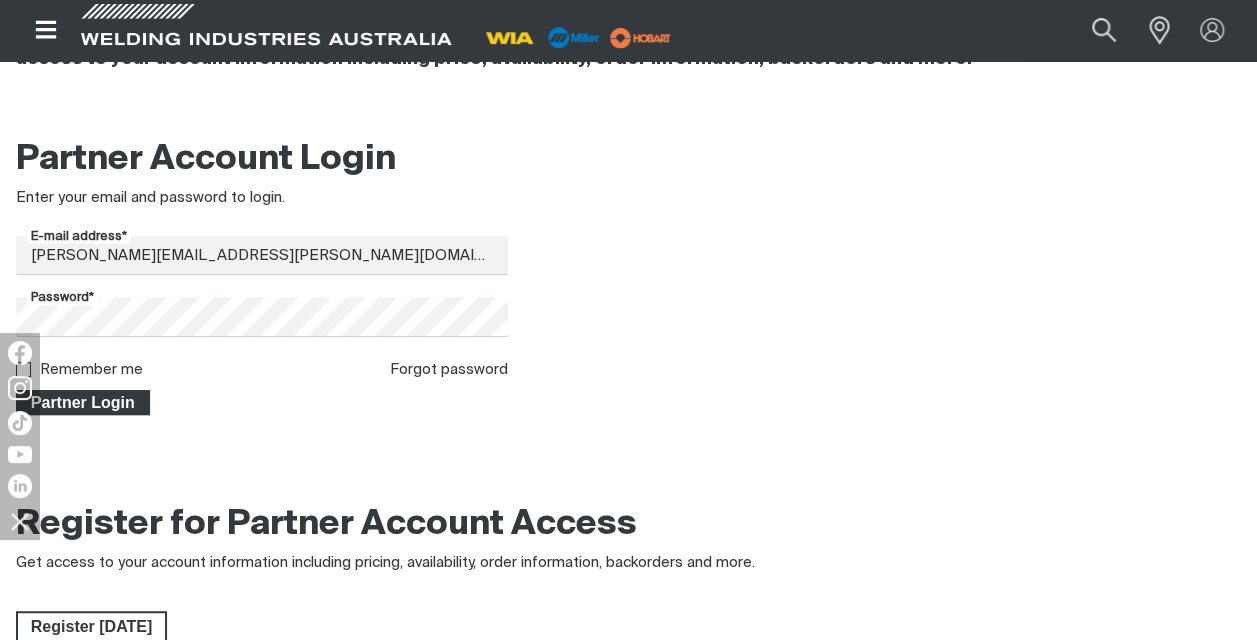 click on "Partner Login" at bounding box center [83, 403] 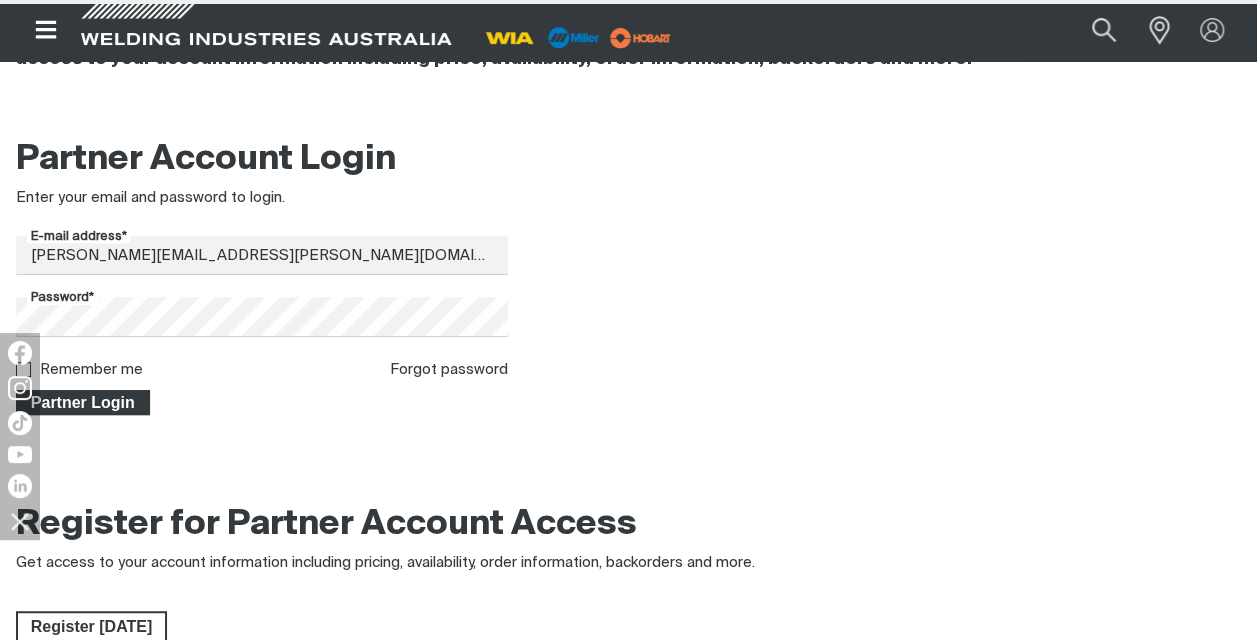 scroll, scrollTop: 0, scrollLeft: 0, axis: both 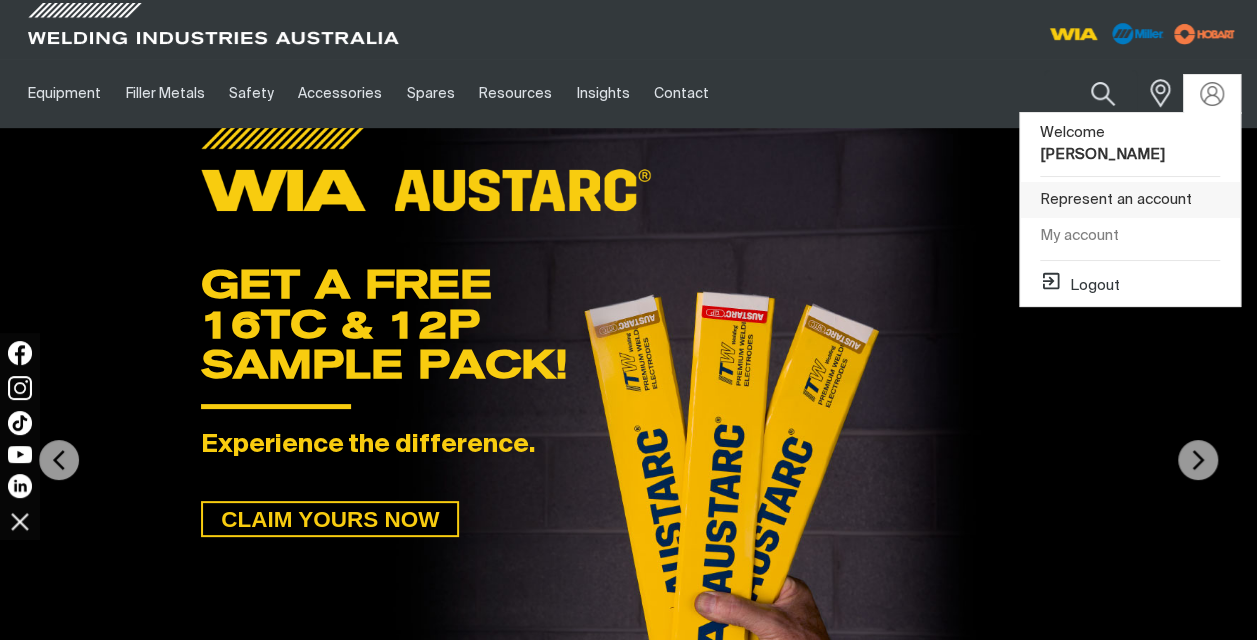 click on "Represent an account" at bounding box center (1130, 200) 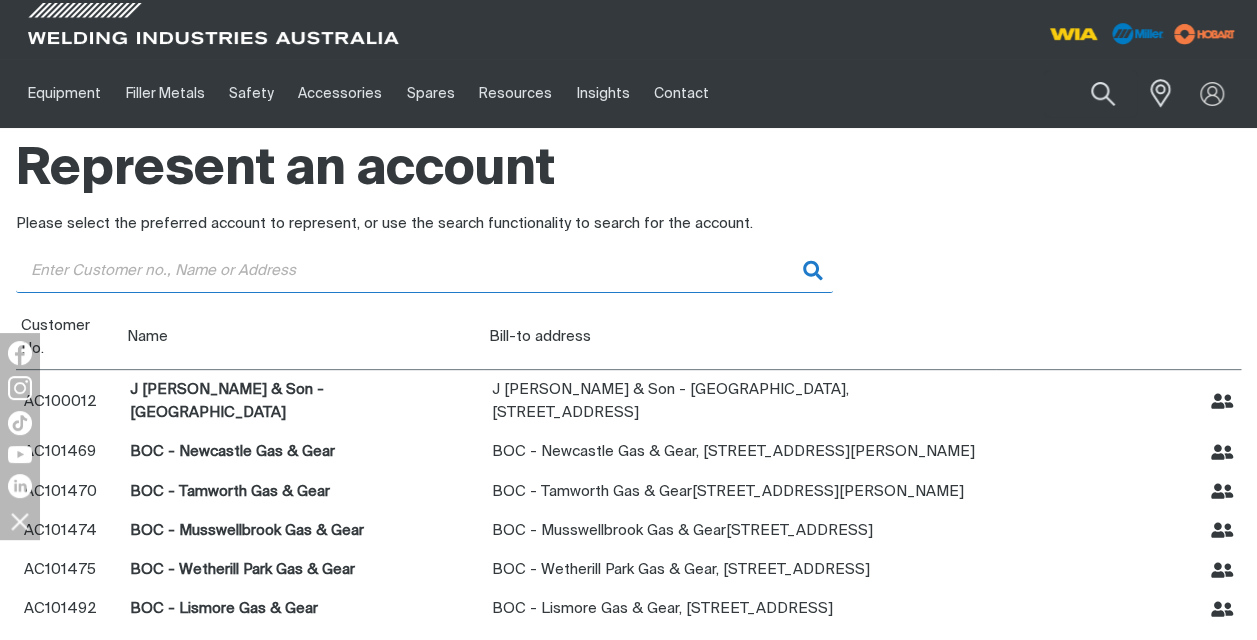 drag, startPoint x: 79, startPoint y: 279, endPoint x: 94, endPoint y: 277, distance: 15.132746 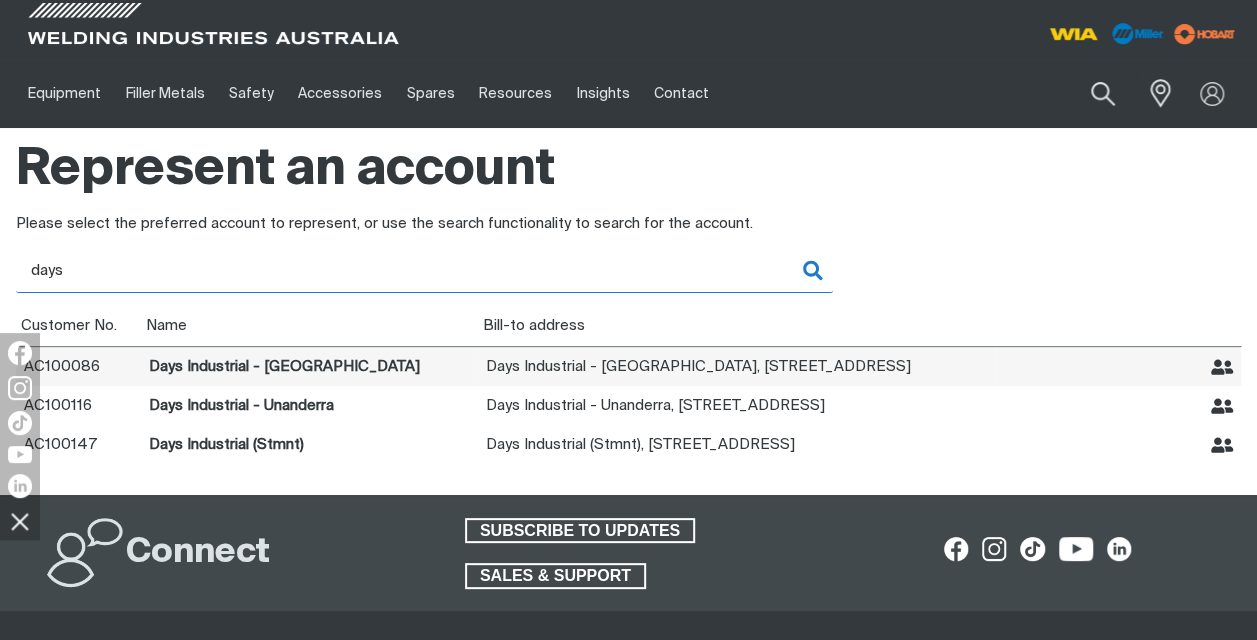 type on "days" 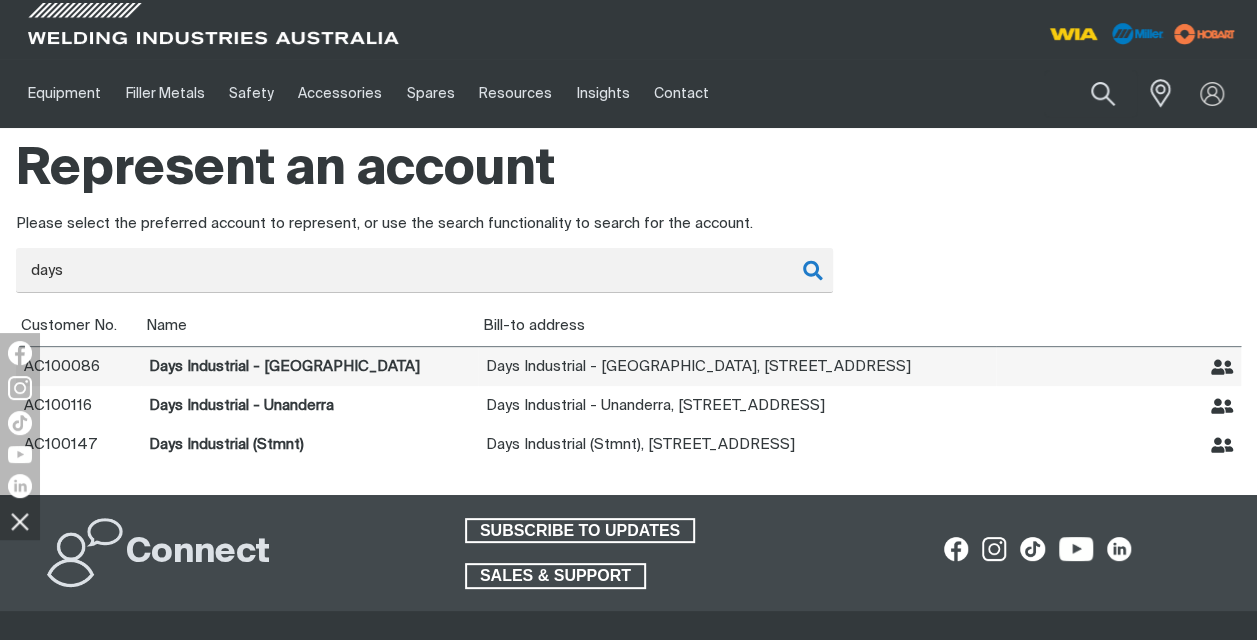click 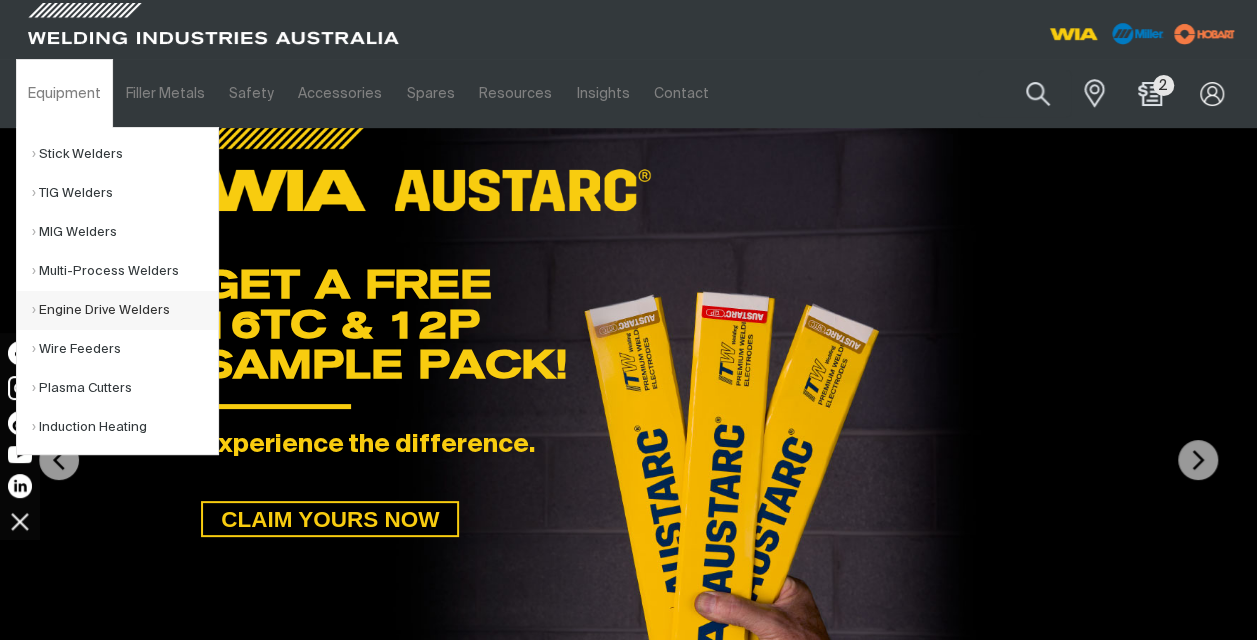 click on "Engine Drive Welders" at bounding box center [125, 310] 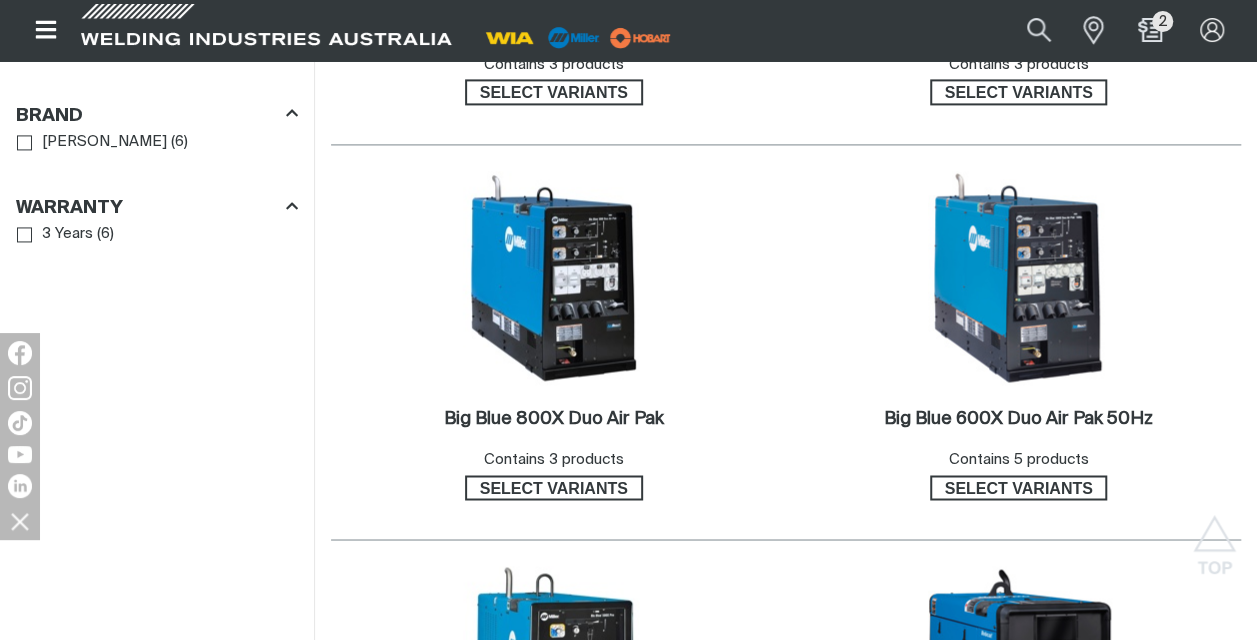 scroll, scrollTop: 1444, scrollLeft: 0, axis: vertical 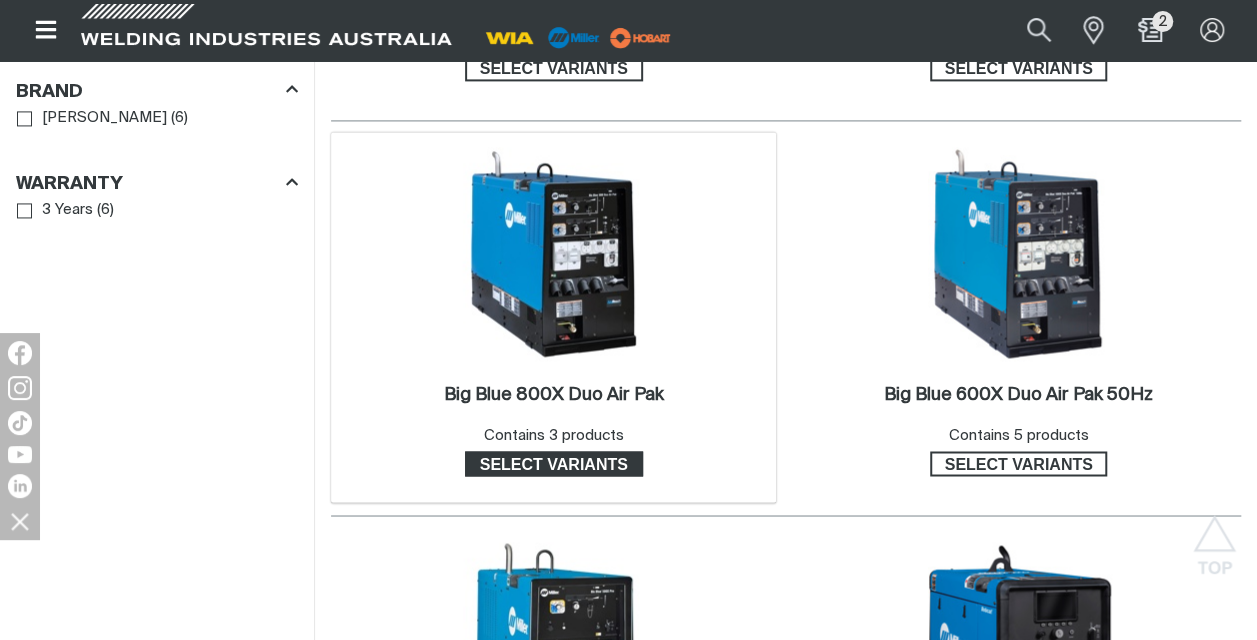 click on "Select variants" at bounding box center (554, 464) 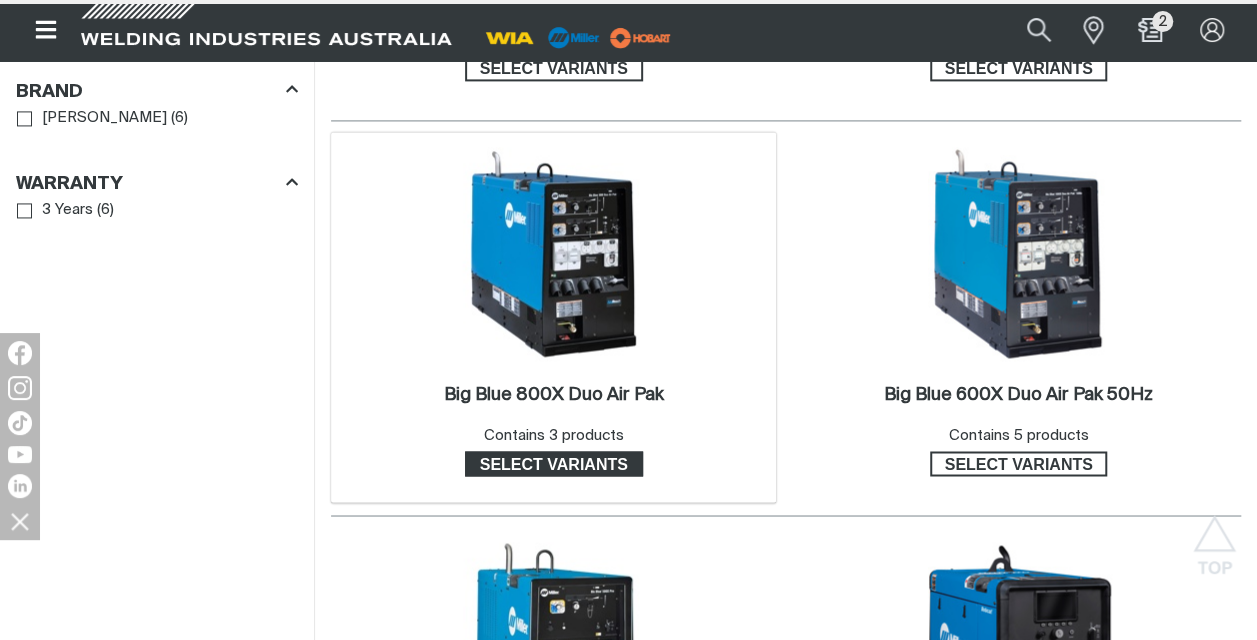 scroll, scrollTop: 0, scrollLeft: 0, axis: both 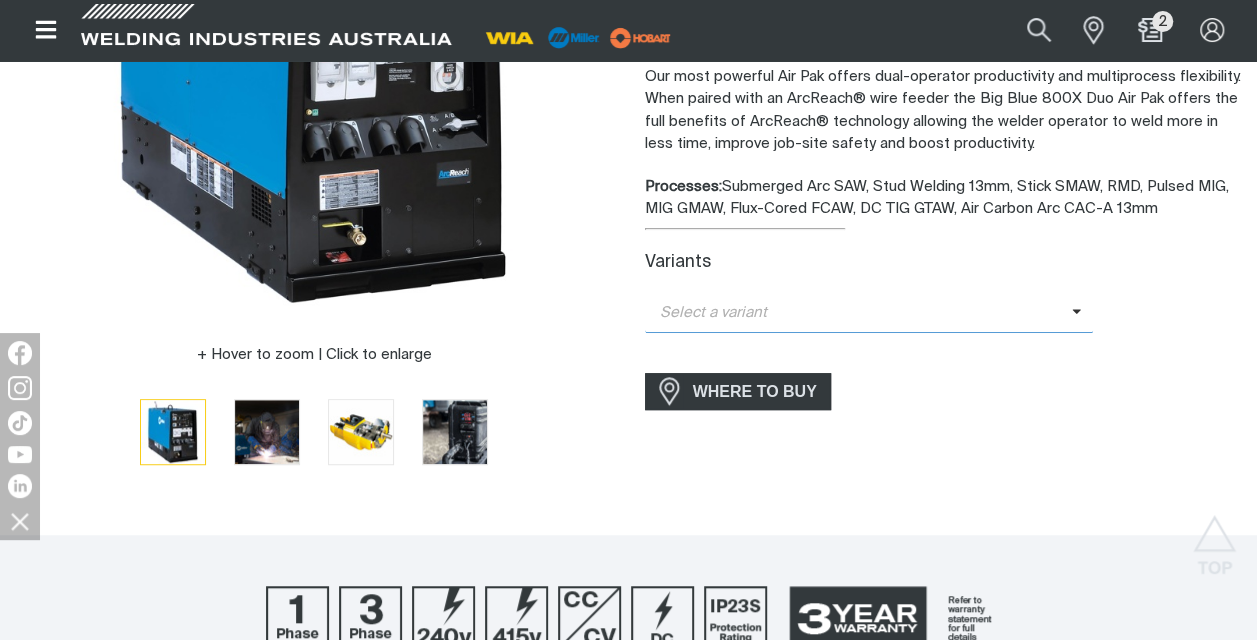 click 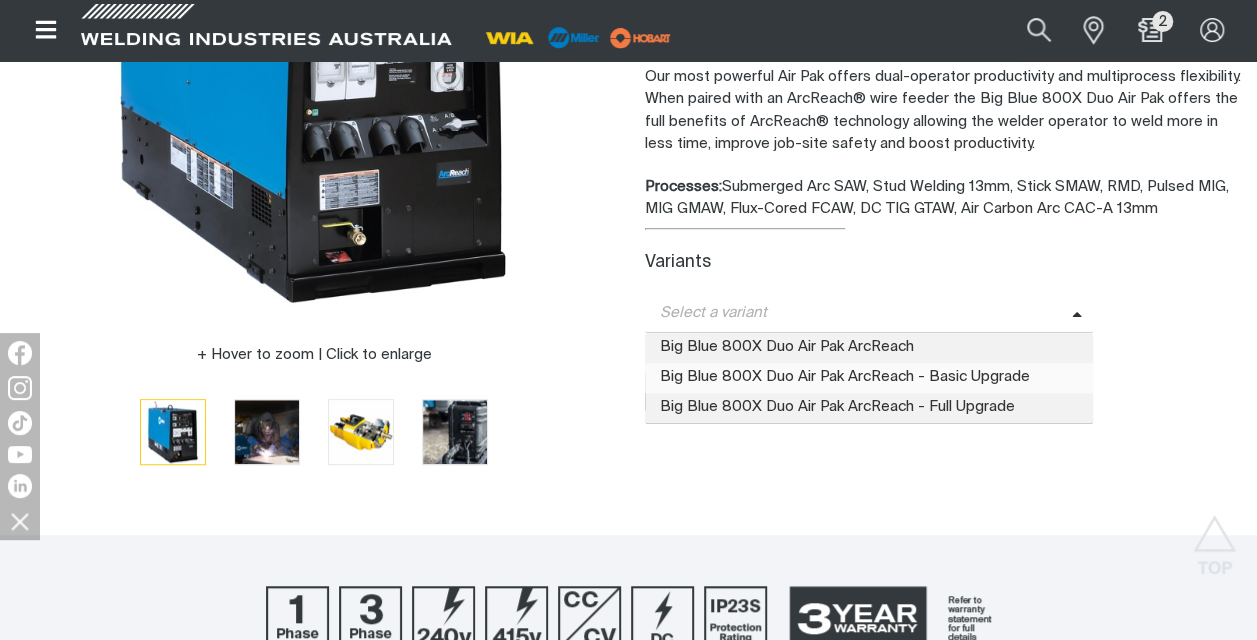 click on "Big Blue 800X Duo Air Pak ArcReach - Basic Upgrade" at bounding box center [869, 378] 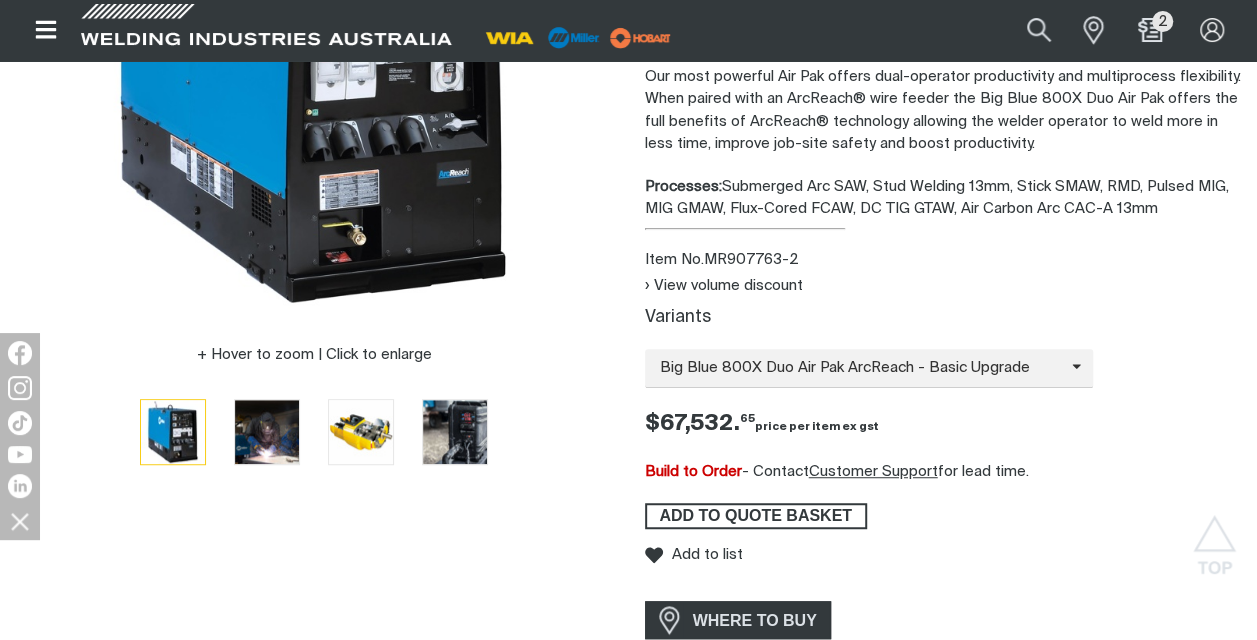 click on "ADD TO QUOTE BASKET" at bounding box center (756, 516) 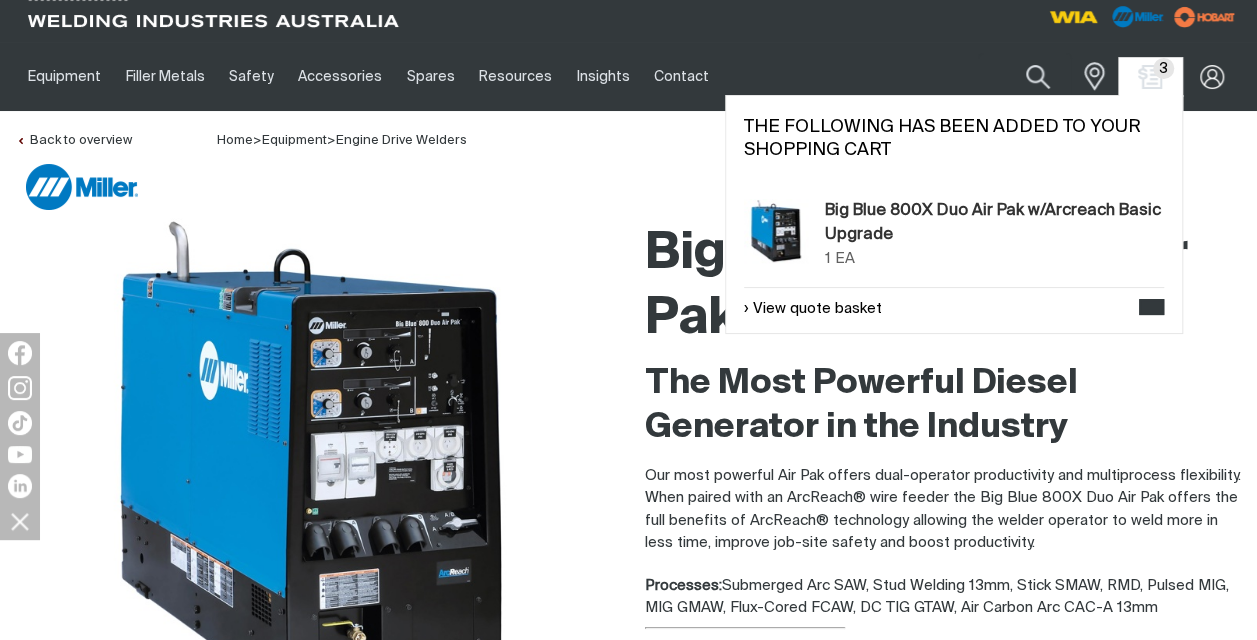 scroll, scrollTop: 0, scrollLeft: 0, axis: both 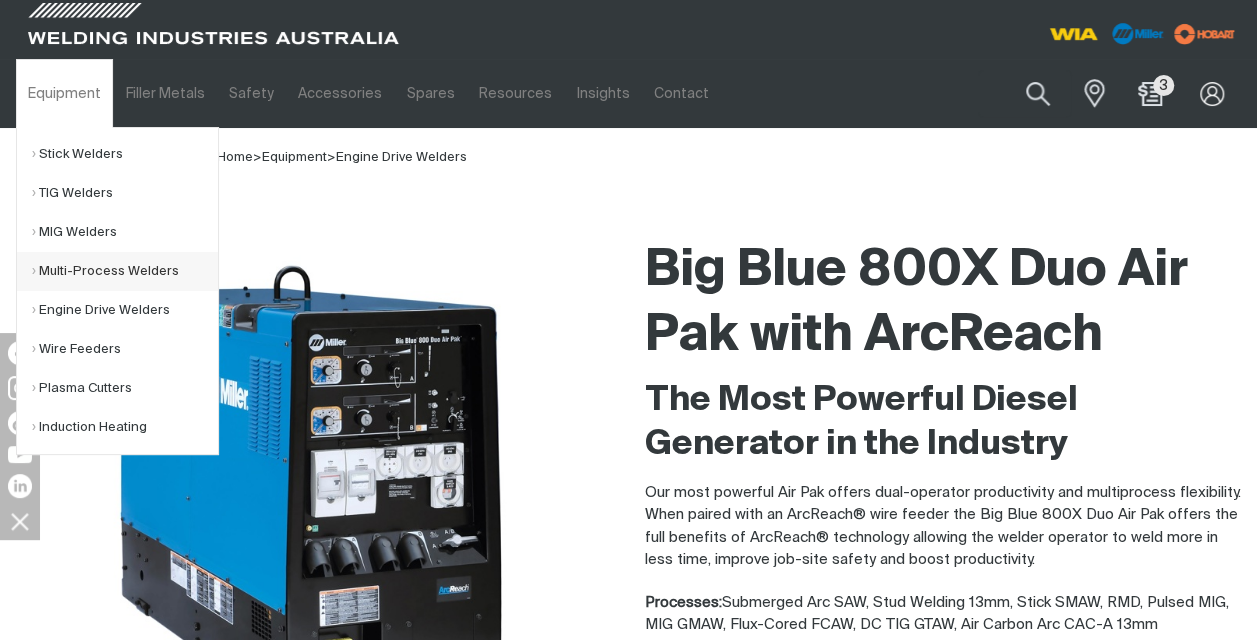 click on "Multi-Process Welders" at bounding box center [125, 271] 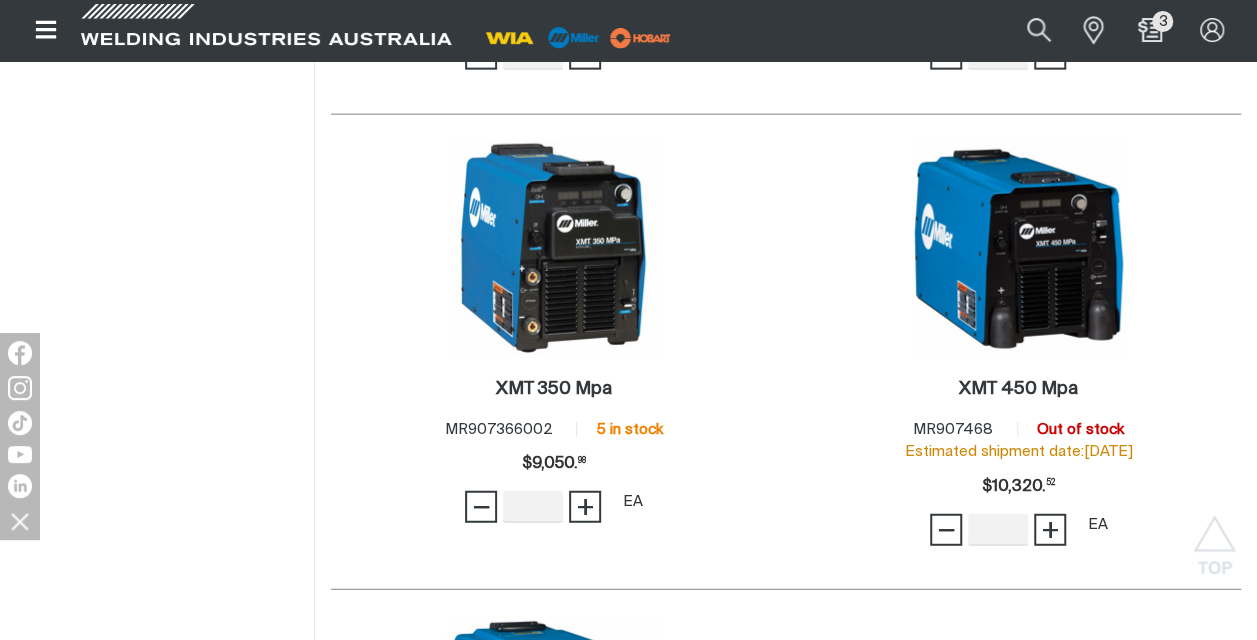 scroll, scrollTop: 2344, scrollLeft: 0, axis: vertical 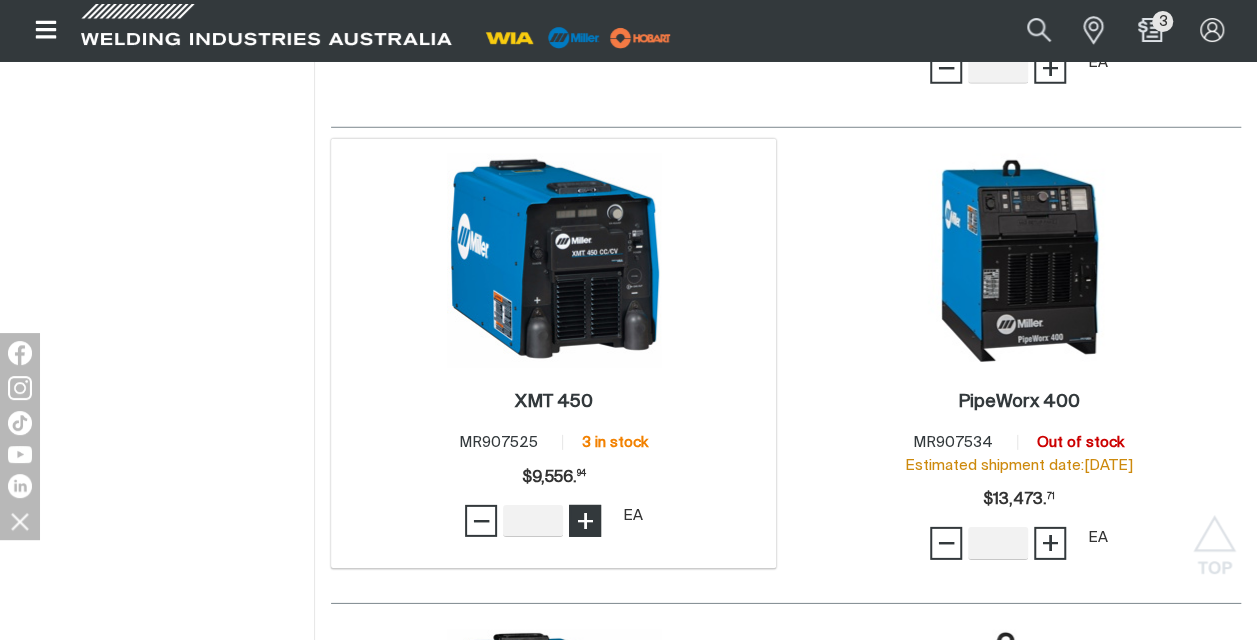 type on "1" 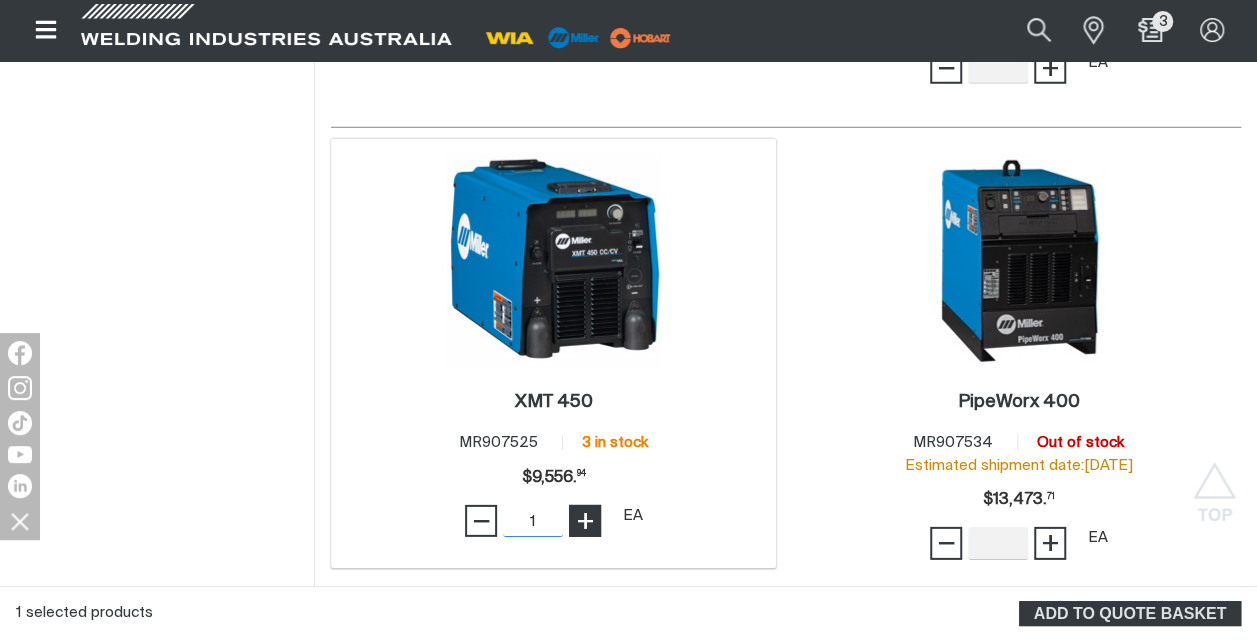 click on "+" at bounding box center [585, 521] 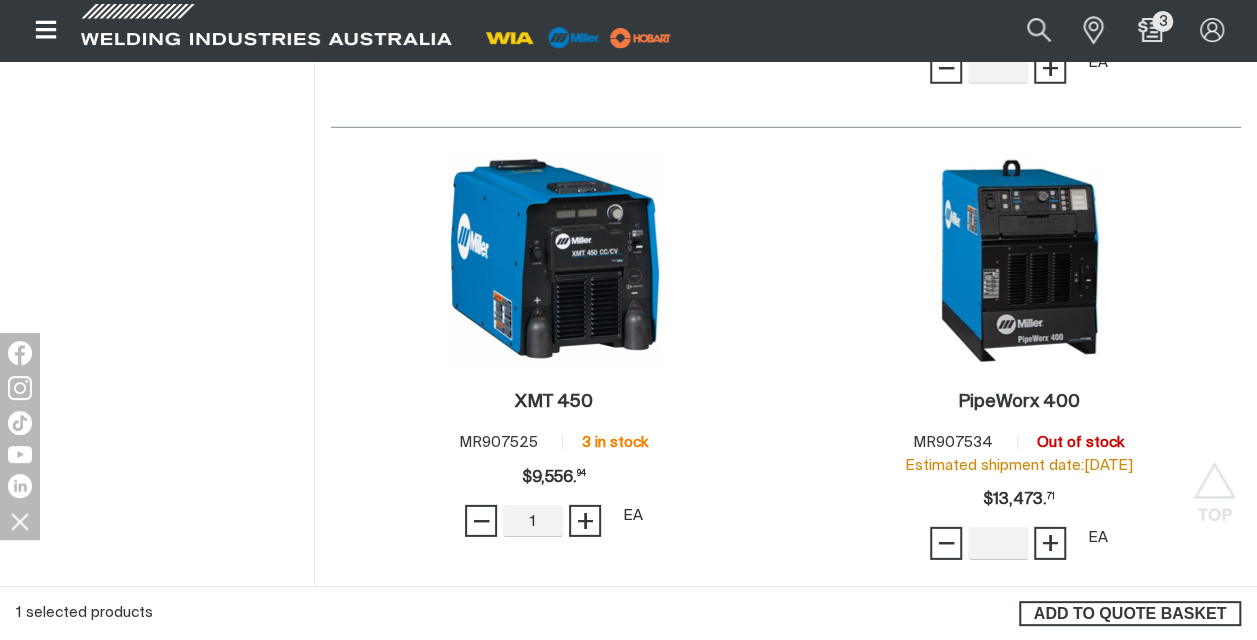 click on "ADD TO QUOTE BASKET" at bounding box center (1130, 614) 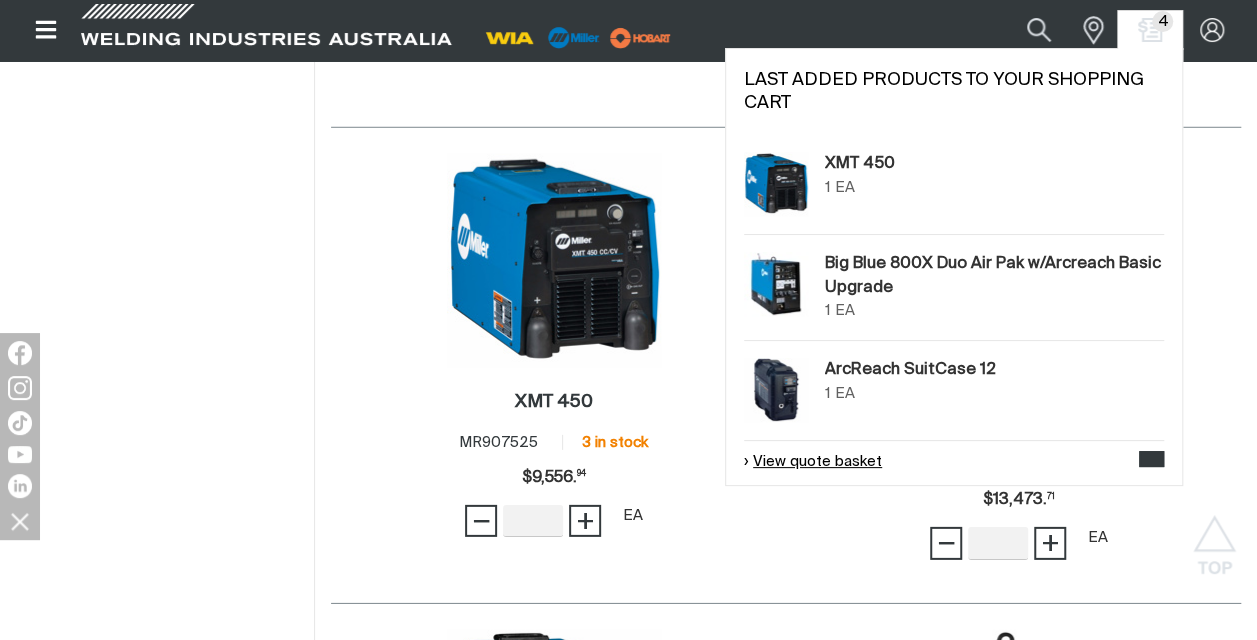 click on "View quote basket" at bounding box center (813, 462) 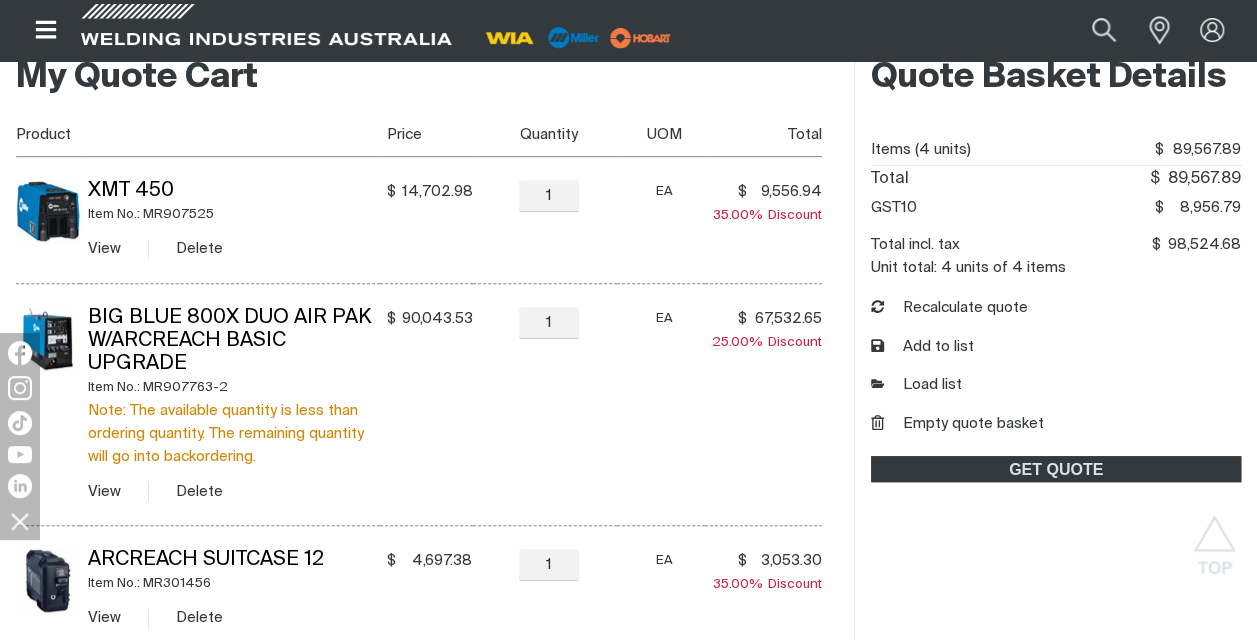 scroll, scrollTop: 452, scrollLeft: 0, axis: vertical 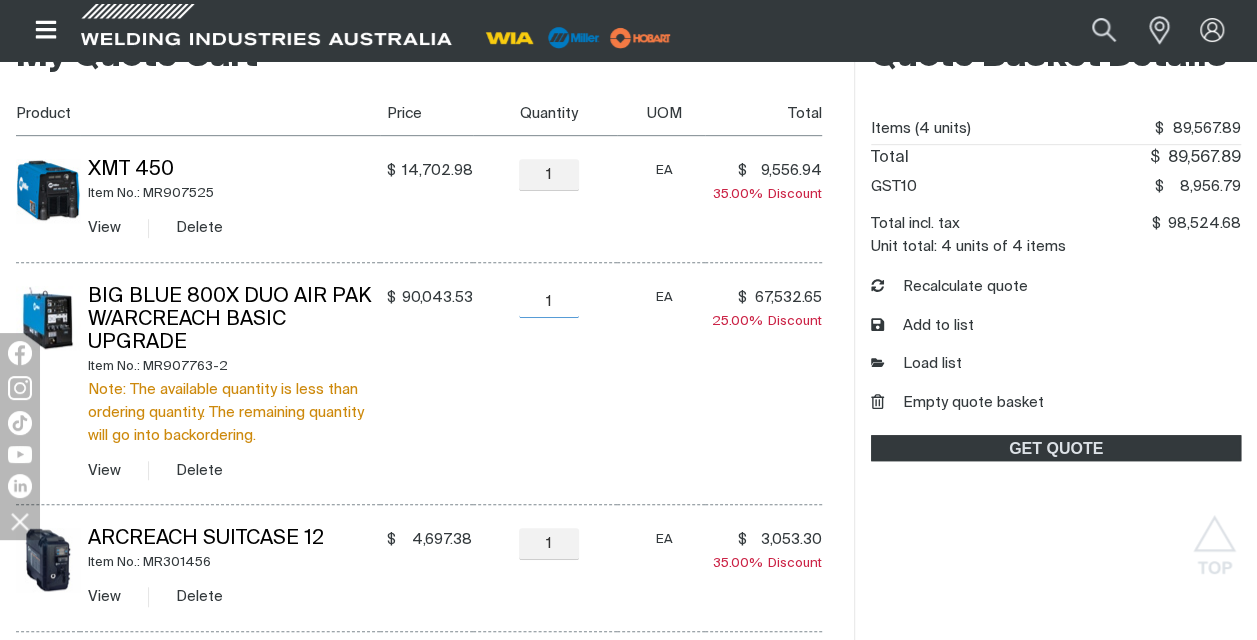 click on "1" at bounding box center (549, 302) 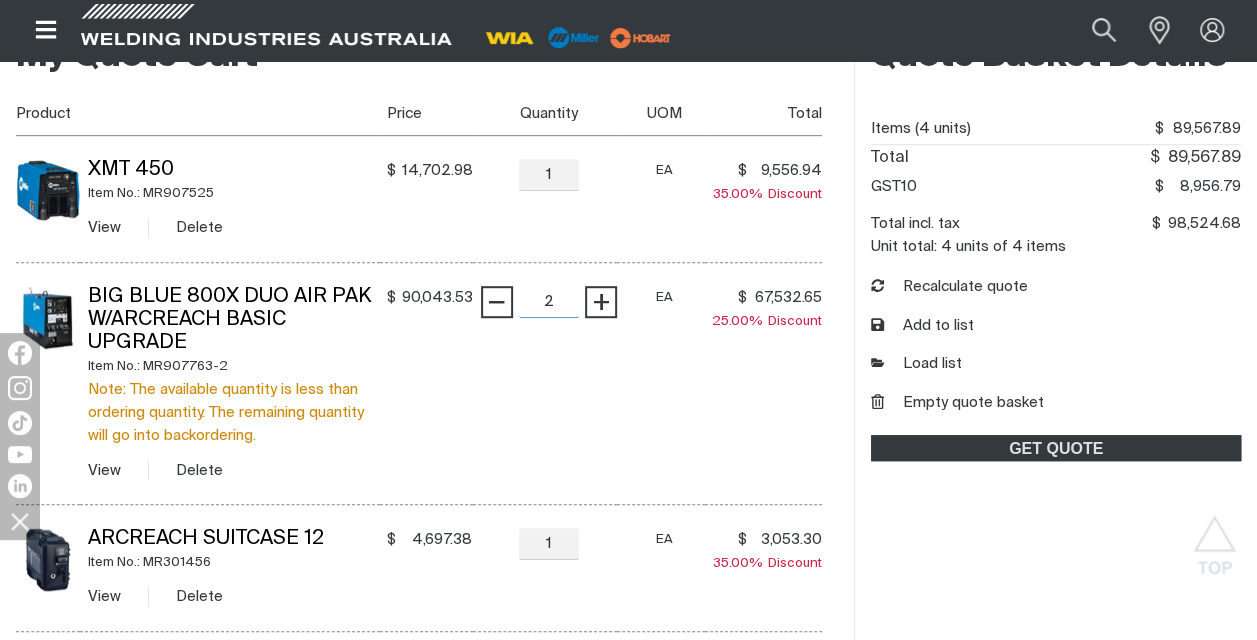 click on "XMT 450 Item No.:   MR907525 View Delete $ 14,702.98 $14702.98 − 1 Quantity + EA $ 9,556.94 $9556.94 35.00% Discount Big Blue 800X Duo Air Pak w/Arcreach Basic Upgrade Item No.:   MR907763-2 Note: The available quantity is less than ordering quantity. The remaining quantity will go into backordering. View Delete $ 90,043.53 $90043.53 − 2 Quantity + EA $ 67,532.65 $67532.65 25.00% Discount ArcReach SuitCase 12 Item No.:   MR301456 View Delete $ 4,697.38 $4697.38 − 1 Quantity + EA $ 3,053.30 $3053.3 35.00% Discount Bobcat 265X ArcReach  Item No.:   MR907826005-1 Note: The available quantity is less than ordering quantity. The remaining quantity will go into backordering. View Delete $ 14,500.00 $14500 − 1 Quantity + EA $ 9,425.00 $9425 35.00% Discount" at bounding box center (419, 481) 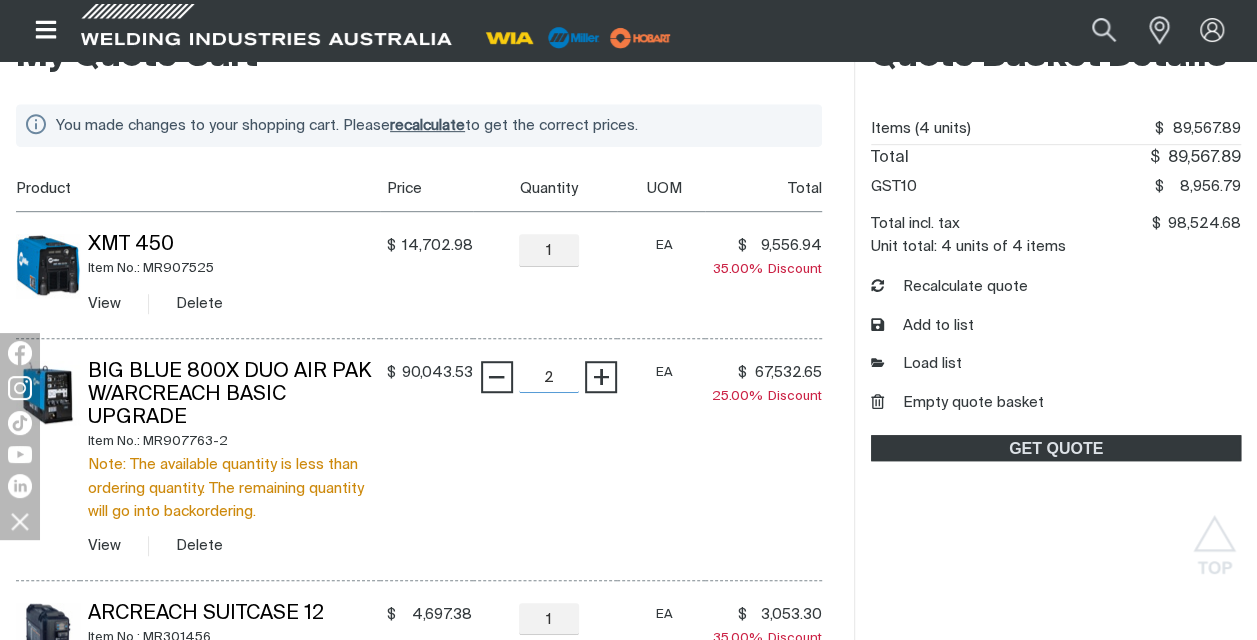 scroll, scrollTop: 451, scrollLeft: 0, axis: vertical 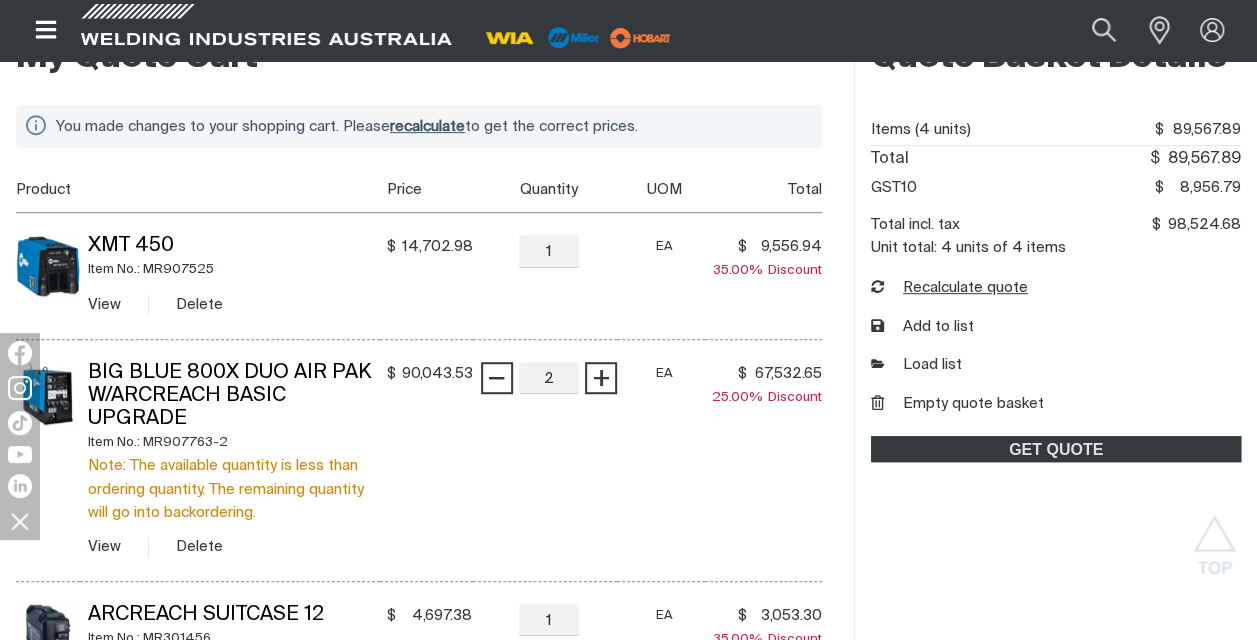 click on "Recalculate quote" at bounding box center [949, 288] 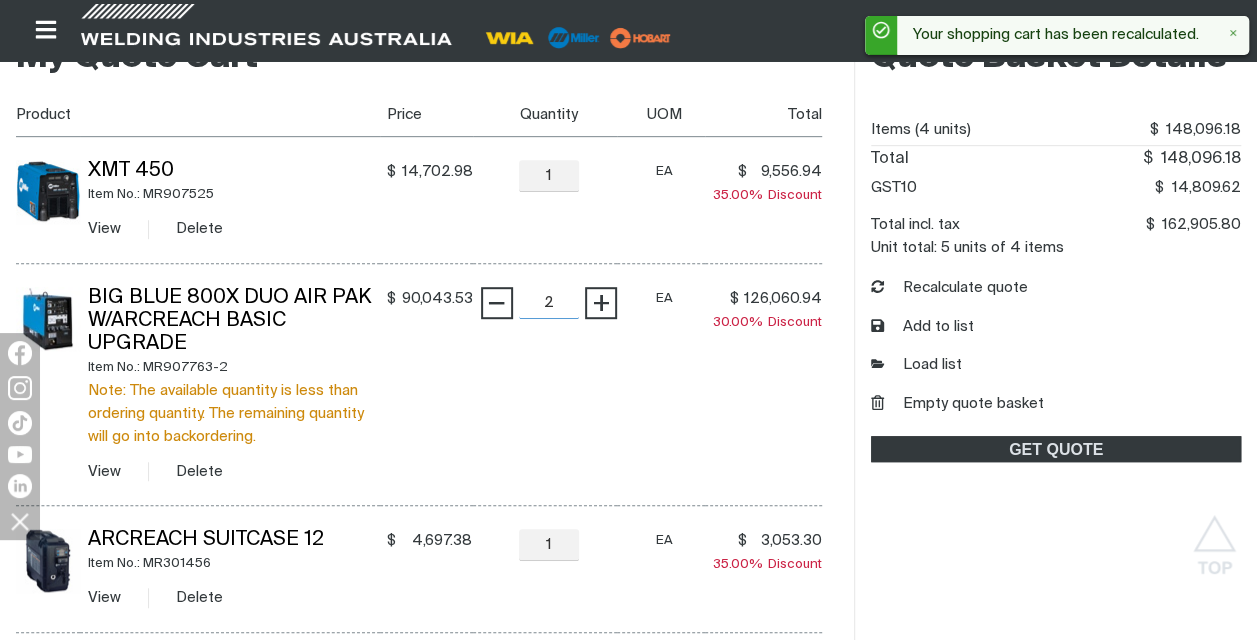 click on "2" at bounding box center (549, 303) 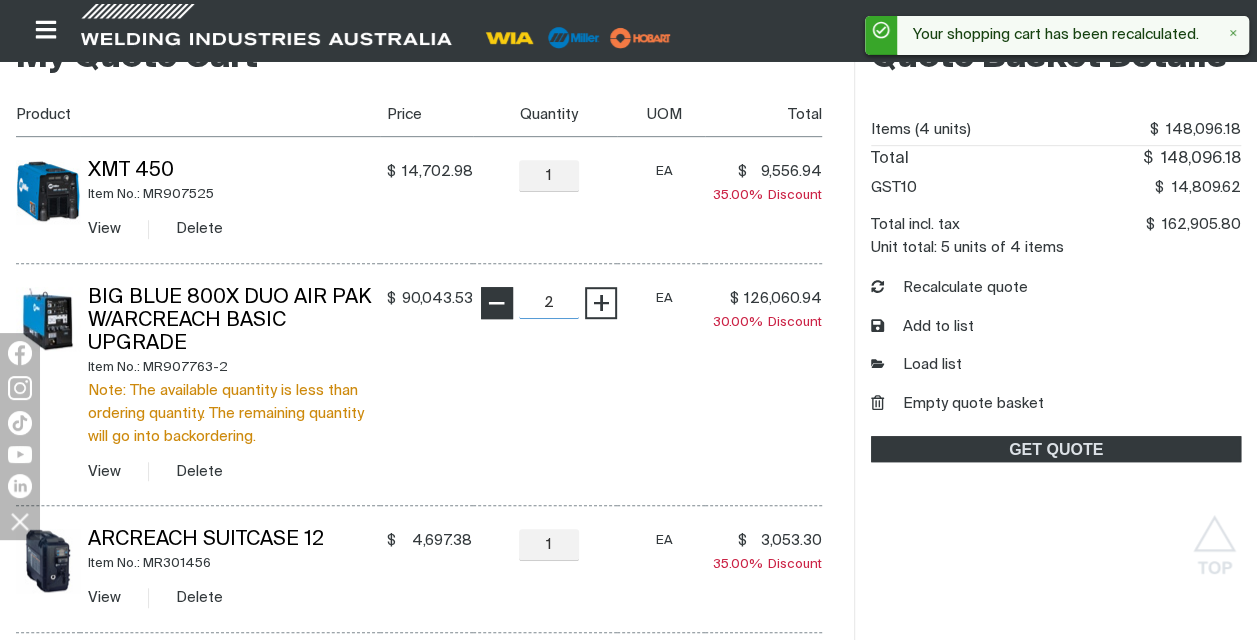 type on "1" 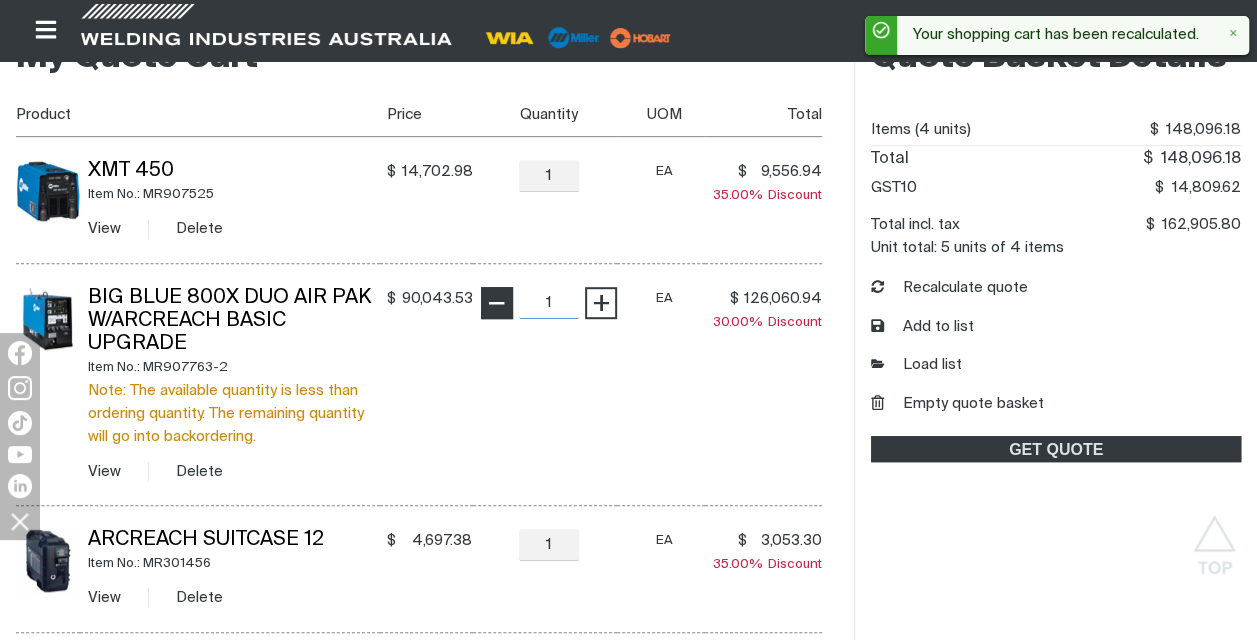 click on "XMT 450 Item No.:   MR907525 View Delete $ 14,702.98 $14702.98 − 1 Quantity + EA $ 9,556.94 $9556.94 35.00% Discount Big Blue 800X Duo Air Pak w/Arcreach Basic Upgrade Item No.:   MR907763-2 Note: The available quantity is less than ordering quantity. The remaining quantity will go into backordering. View Delete $ 90,043.53 $90043.53 − 1 Quantity + EA $ 126,060.94 $126060.94 30.00% Discount ArcReach SuitCase 12 Item No.:   MR301456 View Delete $ 4,697.38 $4697.38 − 1 Quantity + EA $ 3,053.30 $3053.3 35.00% Discount Bobcat 265X ArcReach  Item No.:   MR907826005-1 Note: The available quantity is less than ordering quantity. The remaining quantity will go into backordering. View Delete $ 14,500.00 $14500 − 1 Quantity + EA $ 9,425.00 $9425 35.00% Discount" at bounding box center [419, 482] 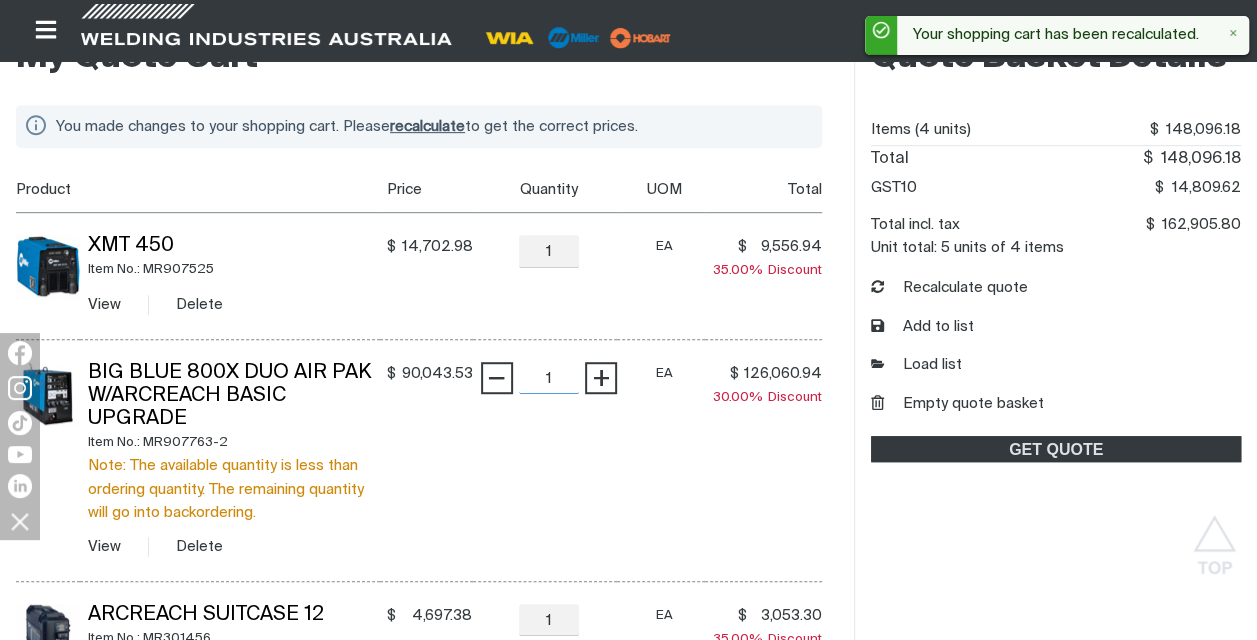 scroll, scrollTop: 450, scrollLeft: 0, axis: vertical 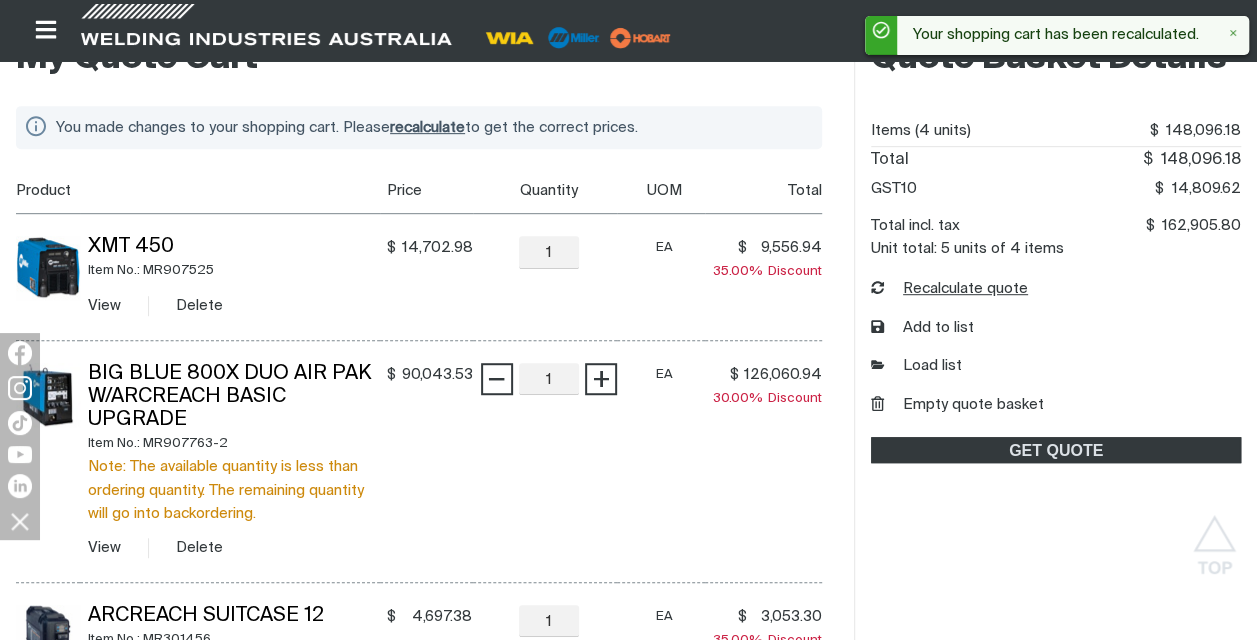 click on "Recalculate quote" at bounding box center (949, 289) 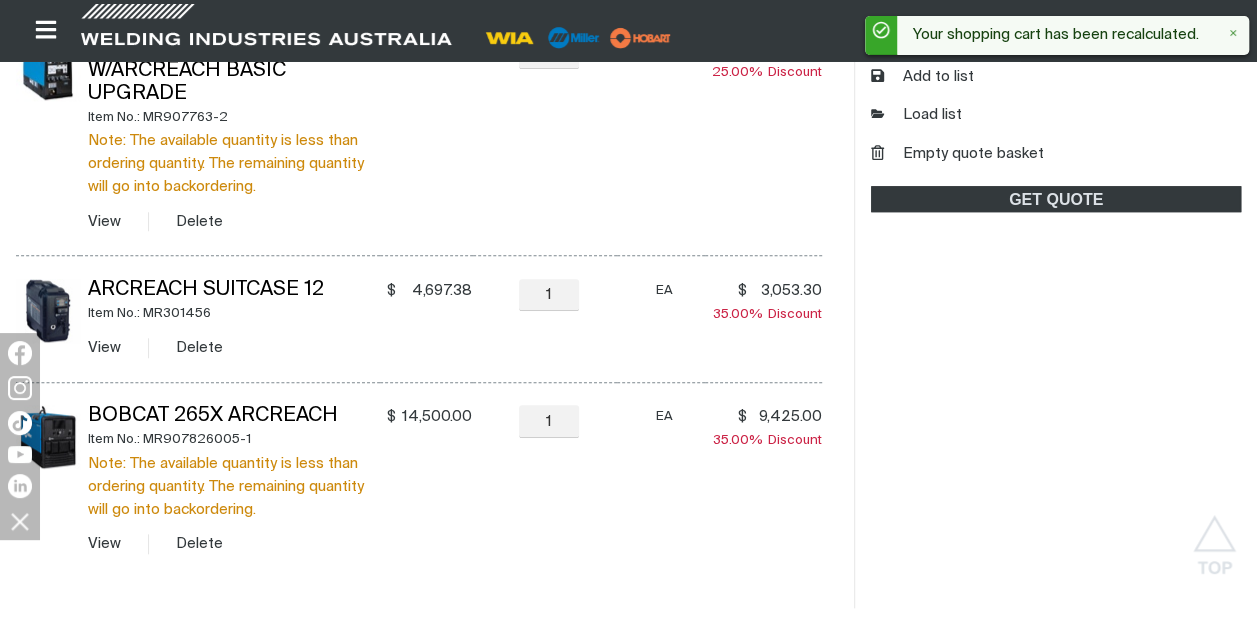 scroll, scrollTop: 714, scrollLeft: 0, axis: vertical 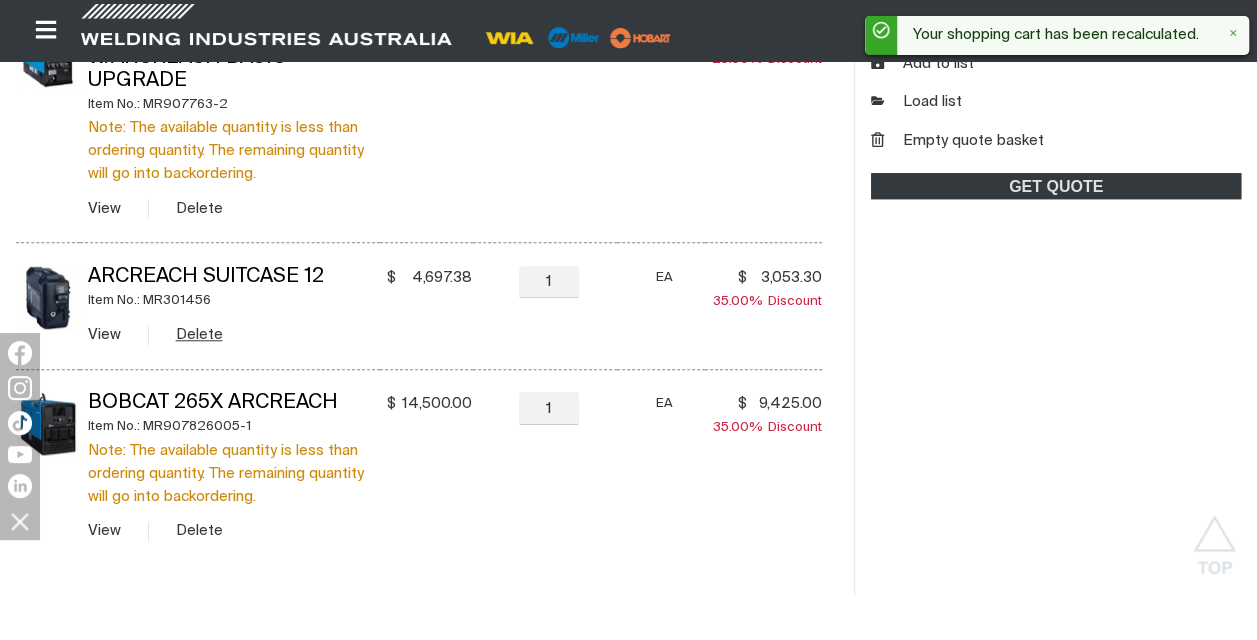 click on "Delete" at bounding box center [199, 334] 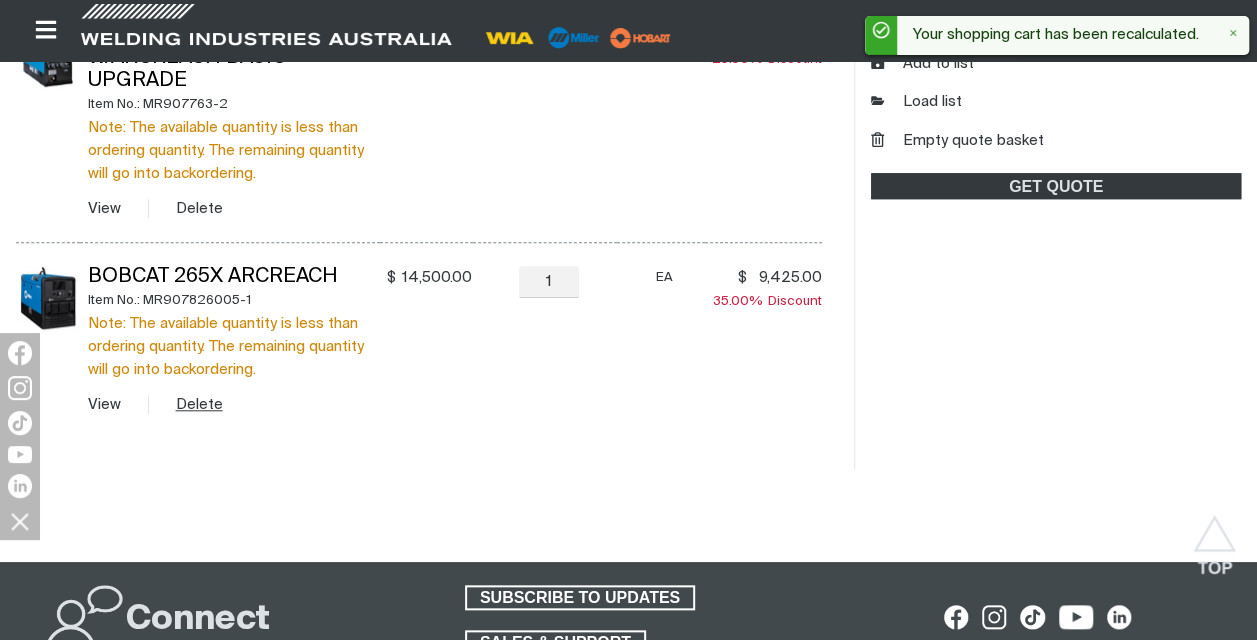 click on "Delete" at bounding box center [199, 404] 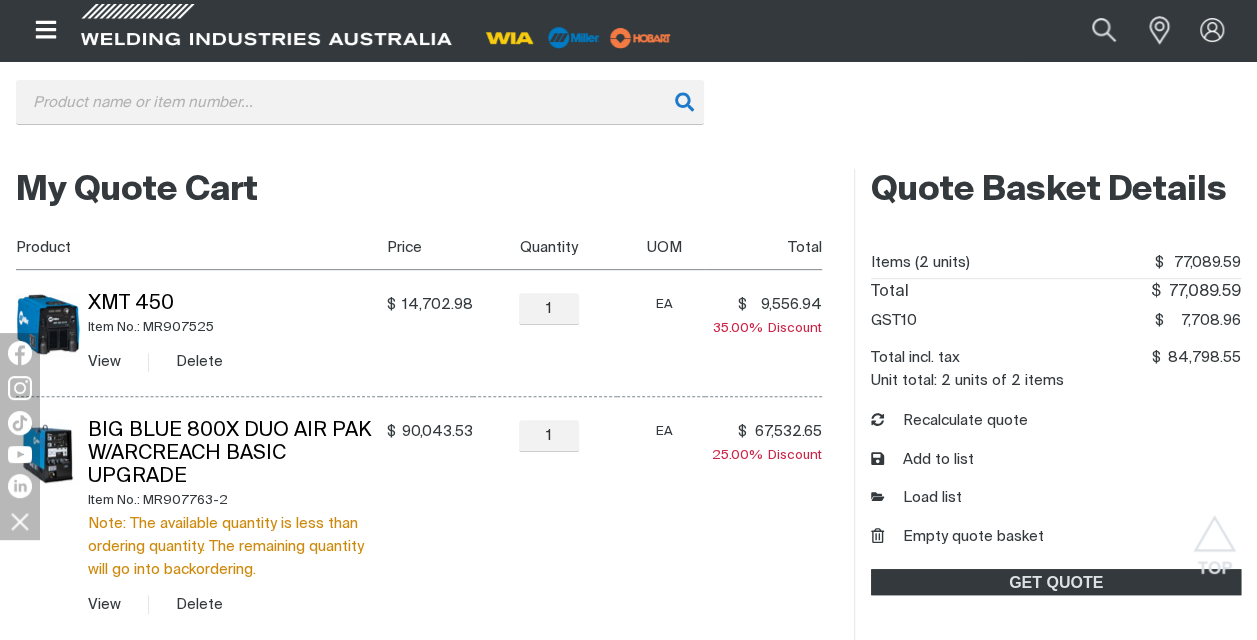 scroll, scrollTop: 396, scrollLeft: 0, axis: vertical 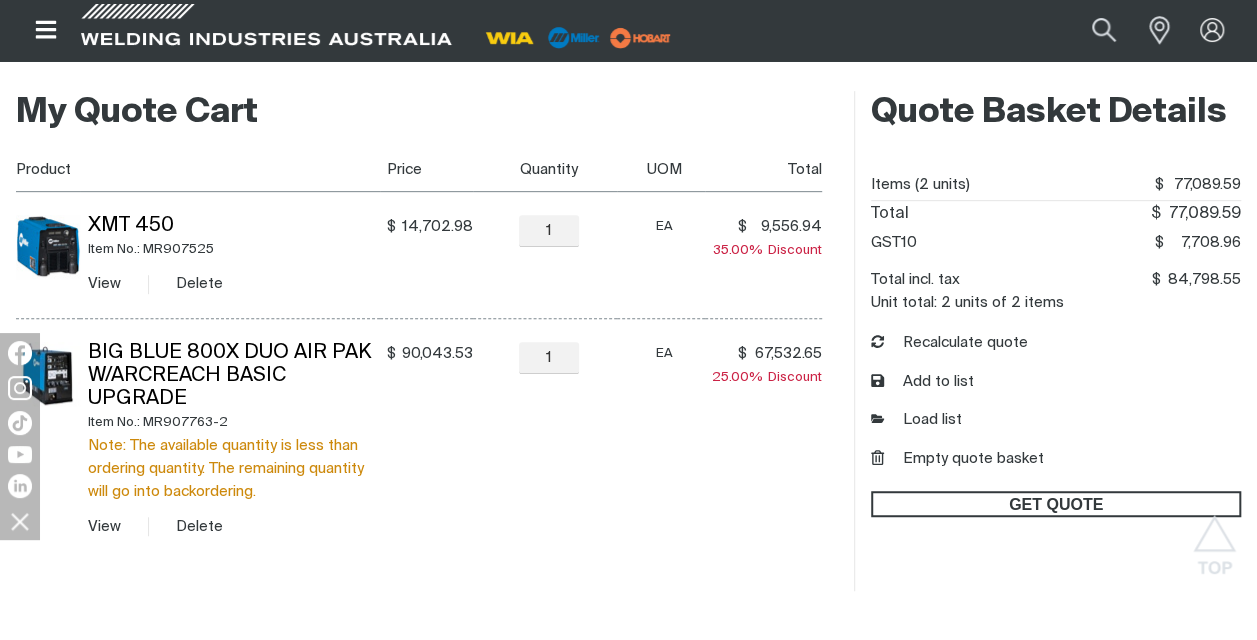 click on "GET QUOTE" at bounding box center [1056, 504] 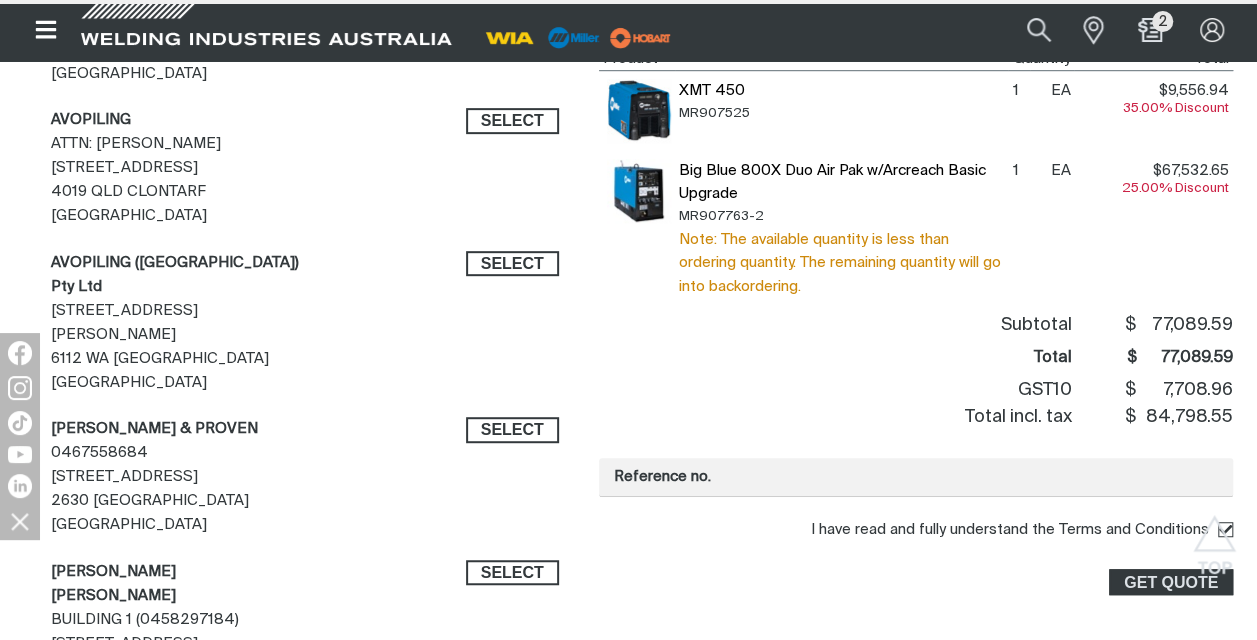 scroll, scrollTop: 0, scrollLeft: 0, axis: both 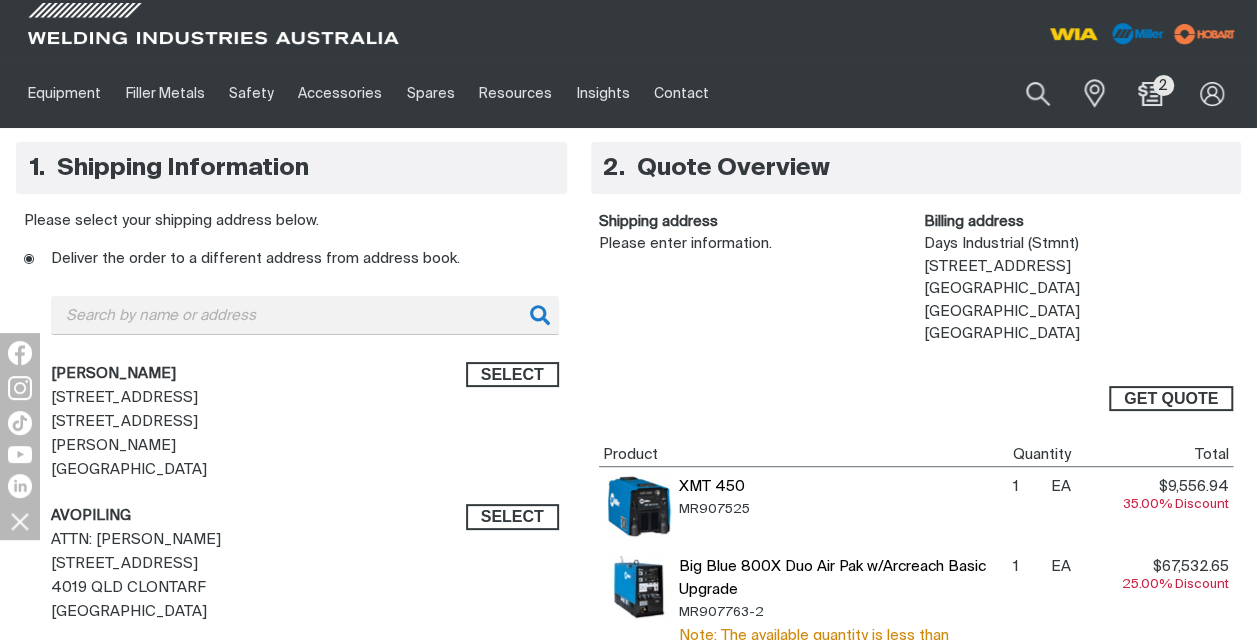 click on "GET QUOTE" at bounding box center (1171, 399) 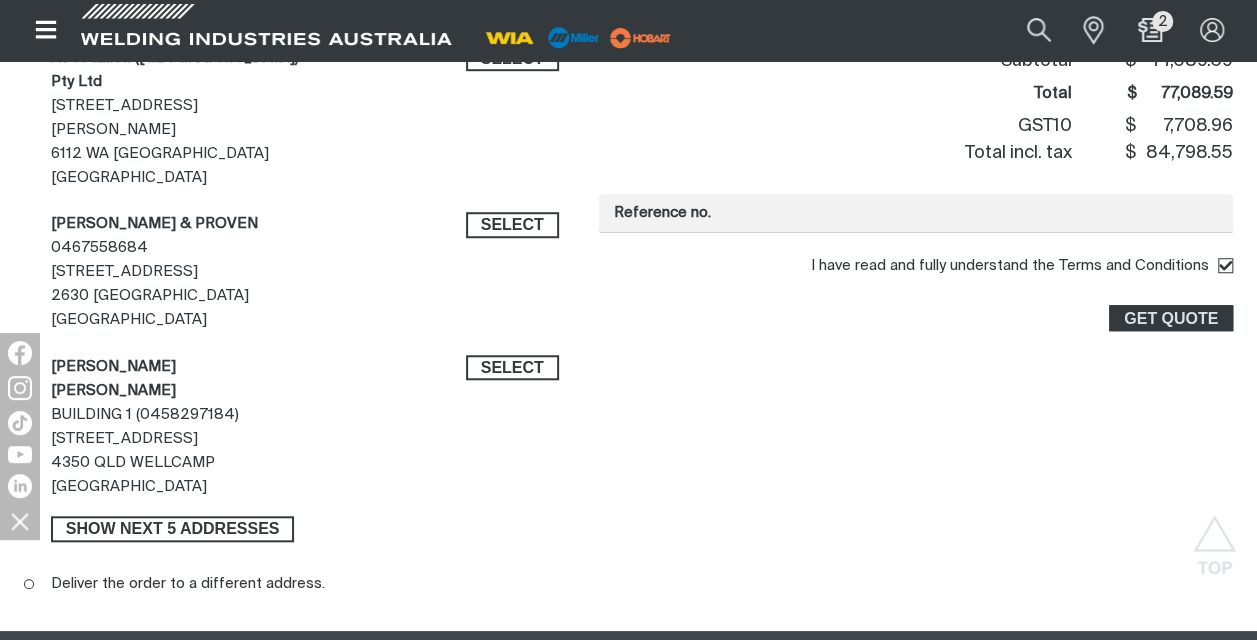 scroll, scrollTop: 664, scrollLeft: 0, axis: vertical 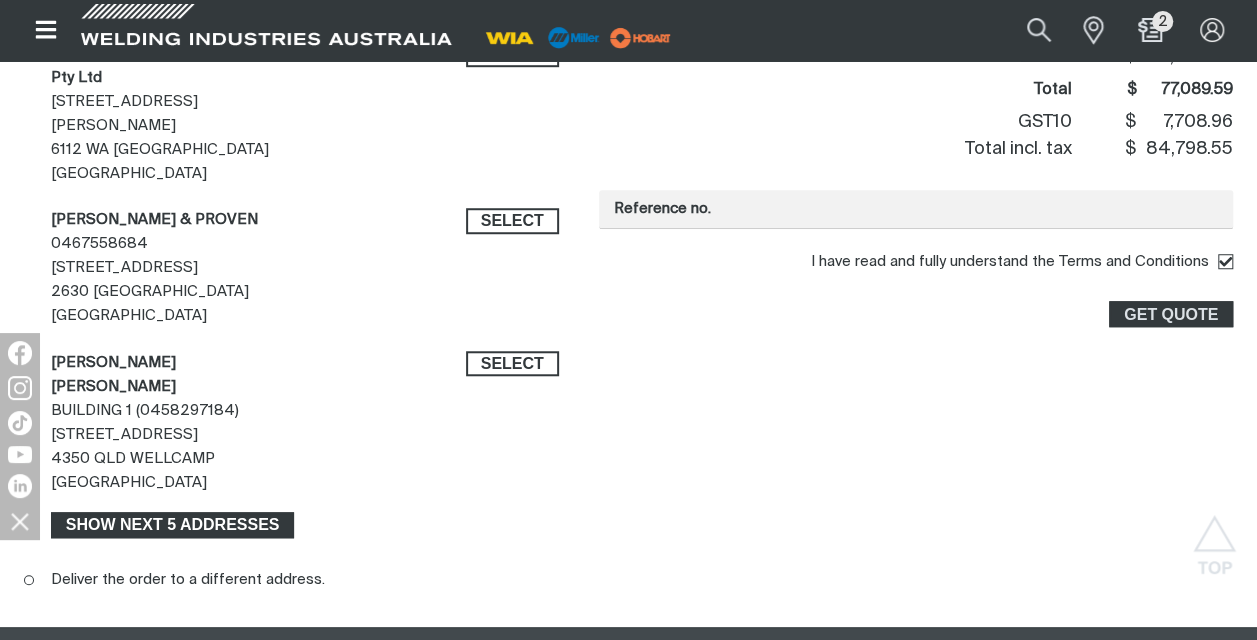 click on "Show next 5 addresses" at bounding box center (173, 525) 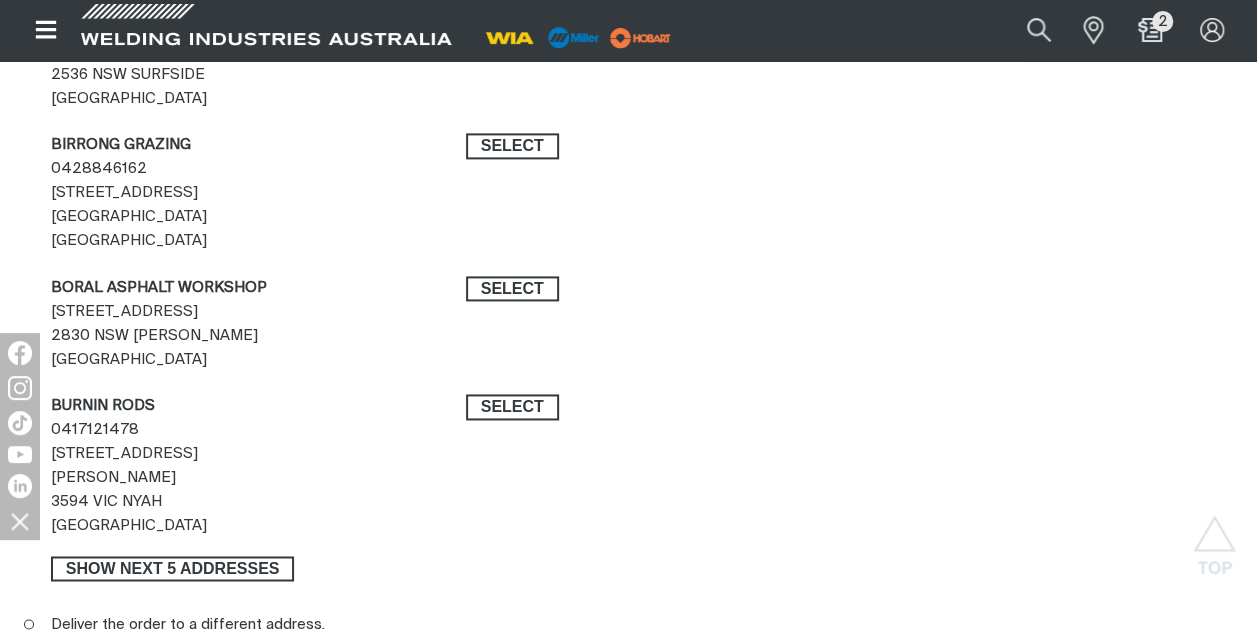 scroll, scrollTop: 1322, scrollLeft: 0, axis: vertical 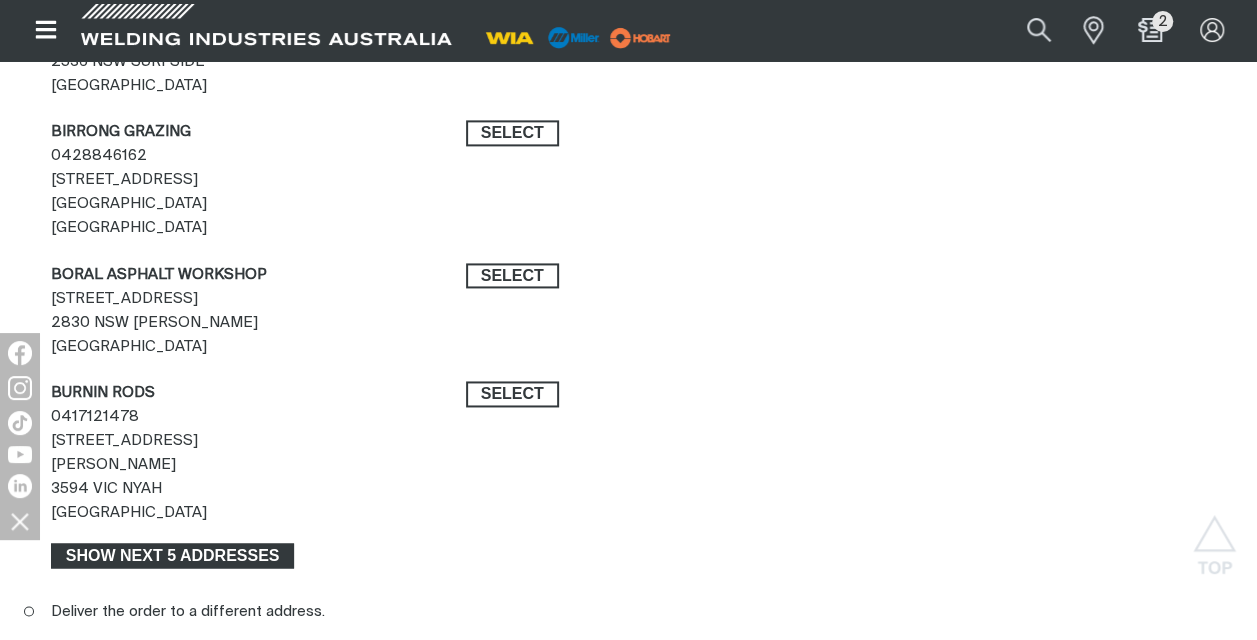 click on "Show next 5 addresses" at bounding box center [173, 556] 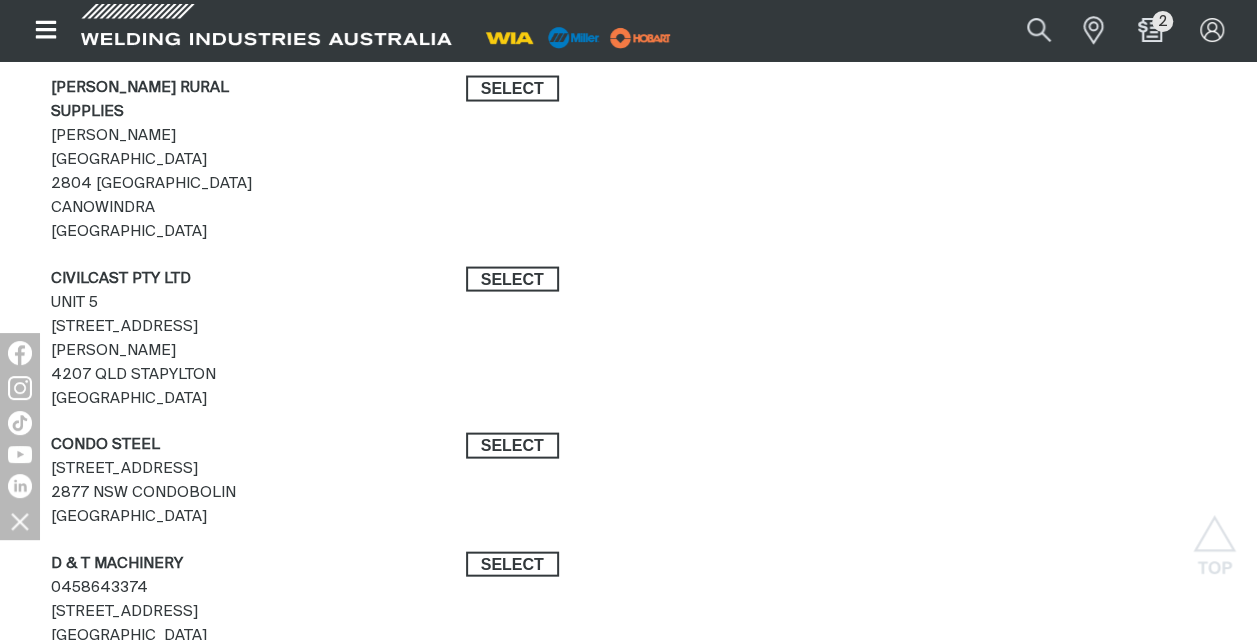 scroll, scrollTop: 1944, scrollLeft: 0, axis: vertical 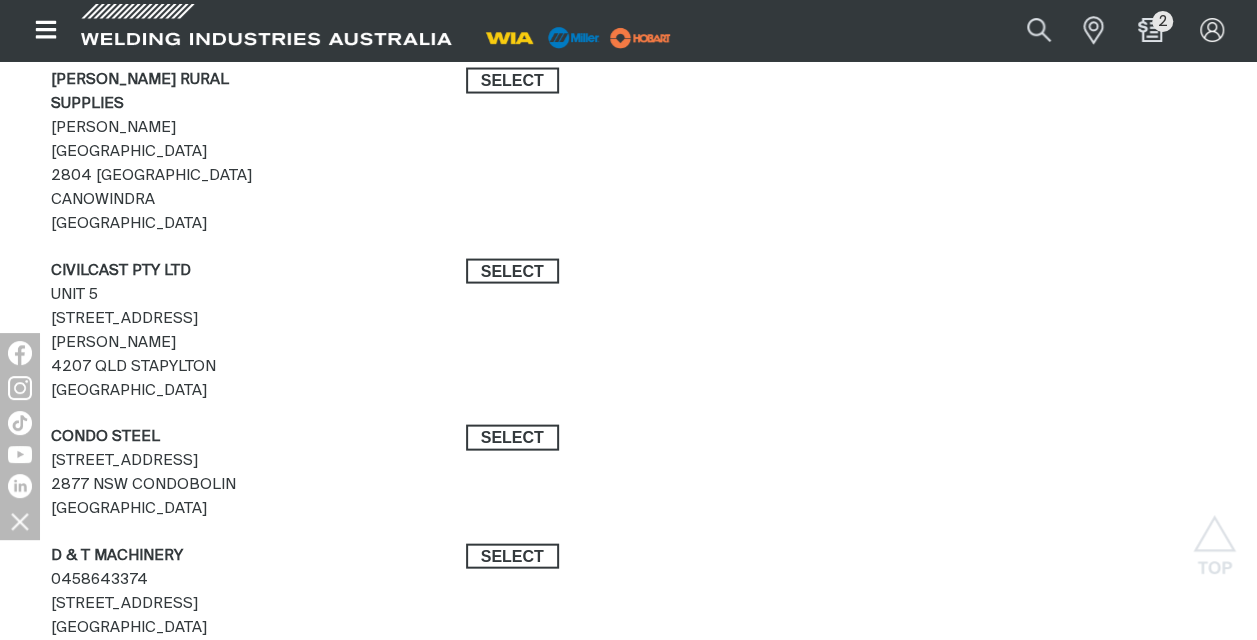 click on "Show next 5 addresses" at bounding box center [173, 694] 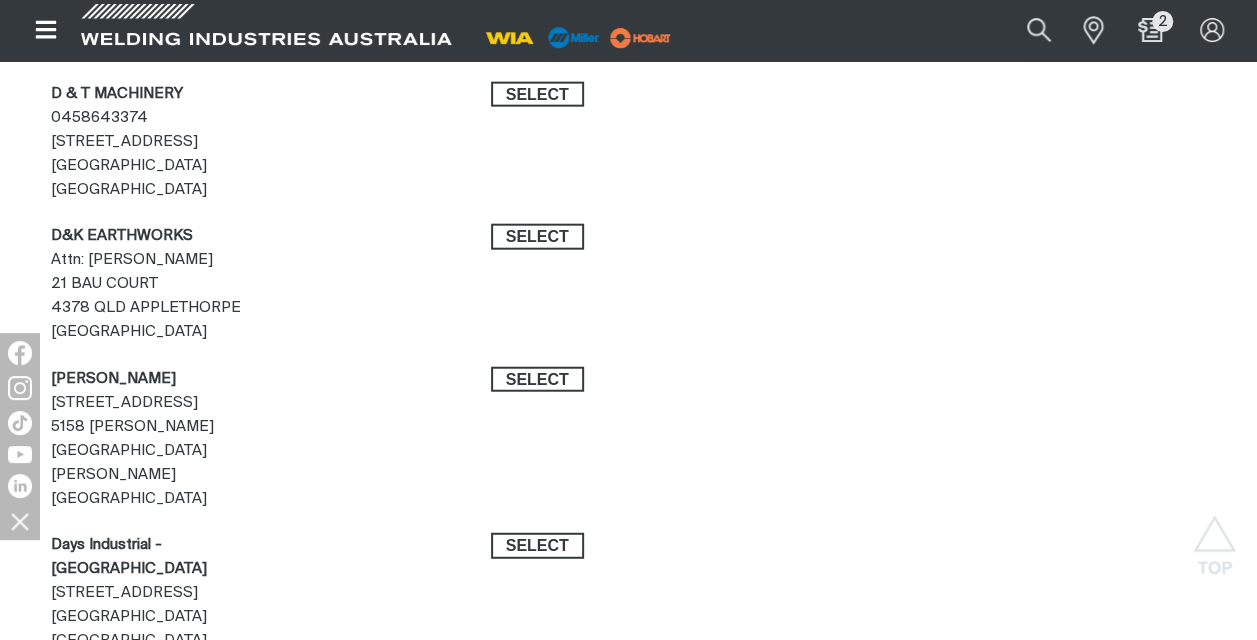 scroll, scrollTop: 2362, scrollLeft: 0, axis: vertical 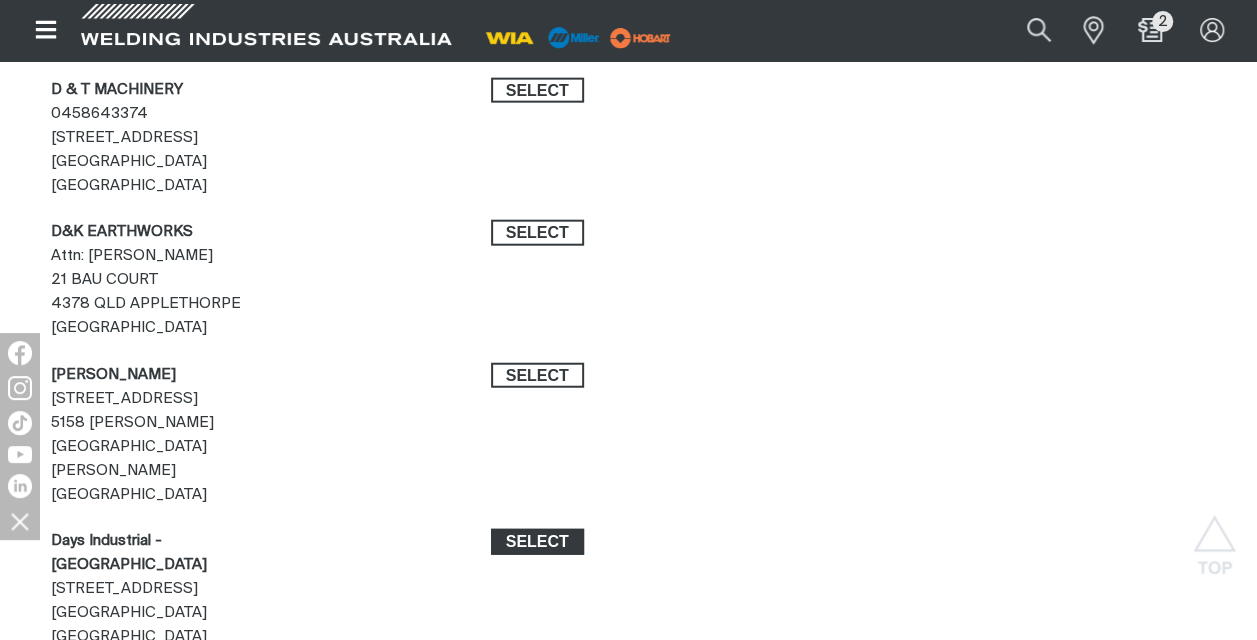 click on "Select" at bounding box center (537, 542) 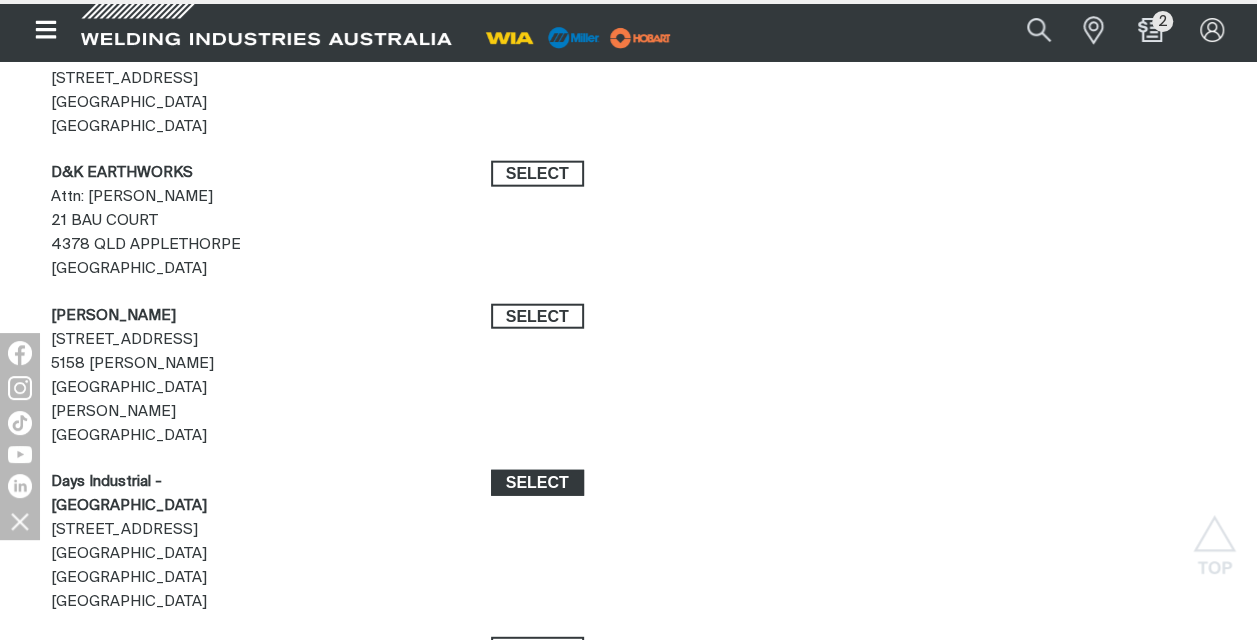 scroll, scrollTop: 2302, scrollLeft: 0, axis: vertical 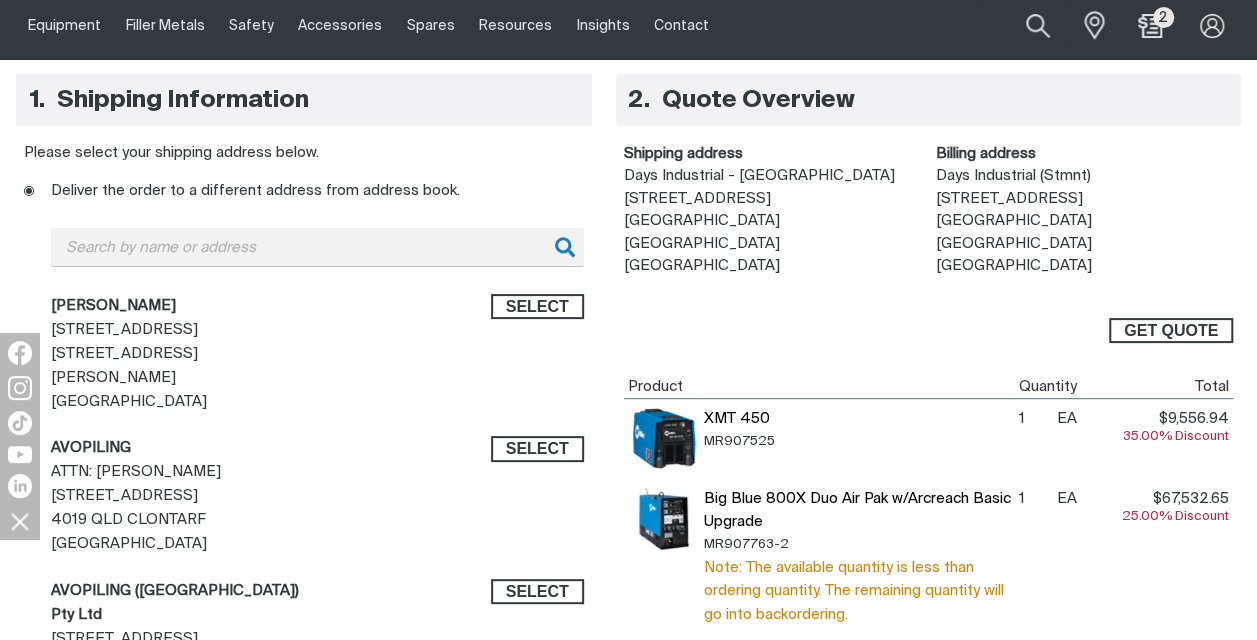 click on "GET QUOTE" at bounding box center [1171, 331] 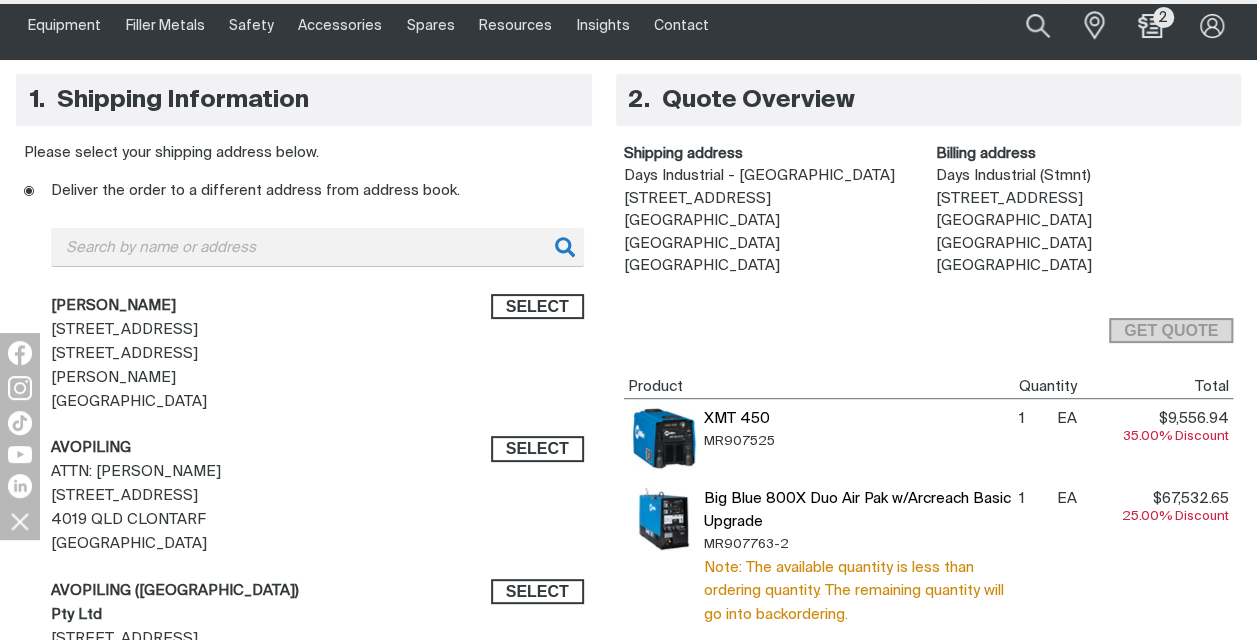 scroll, scrollTop: 0, scrollLeft: 0, axis: both 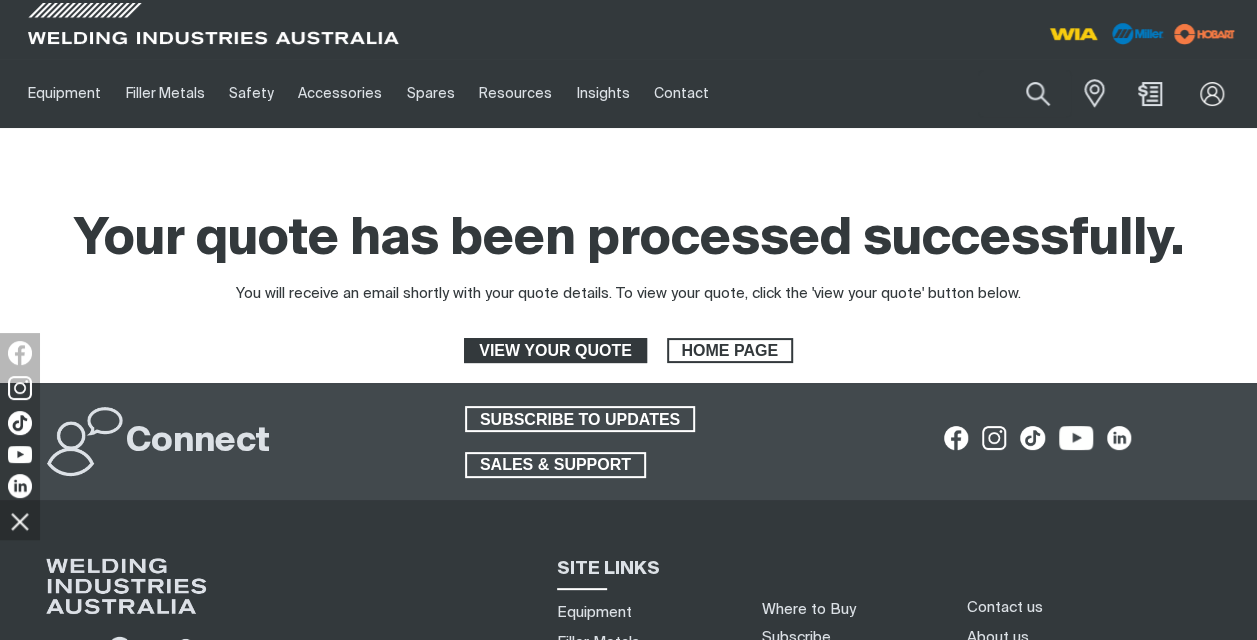 click on "VIEW YOUR QUOTE" at bounding box center [555, 351] 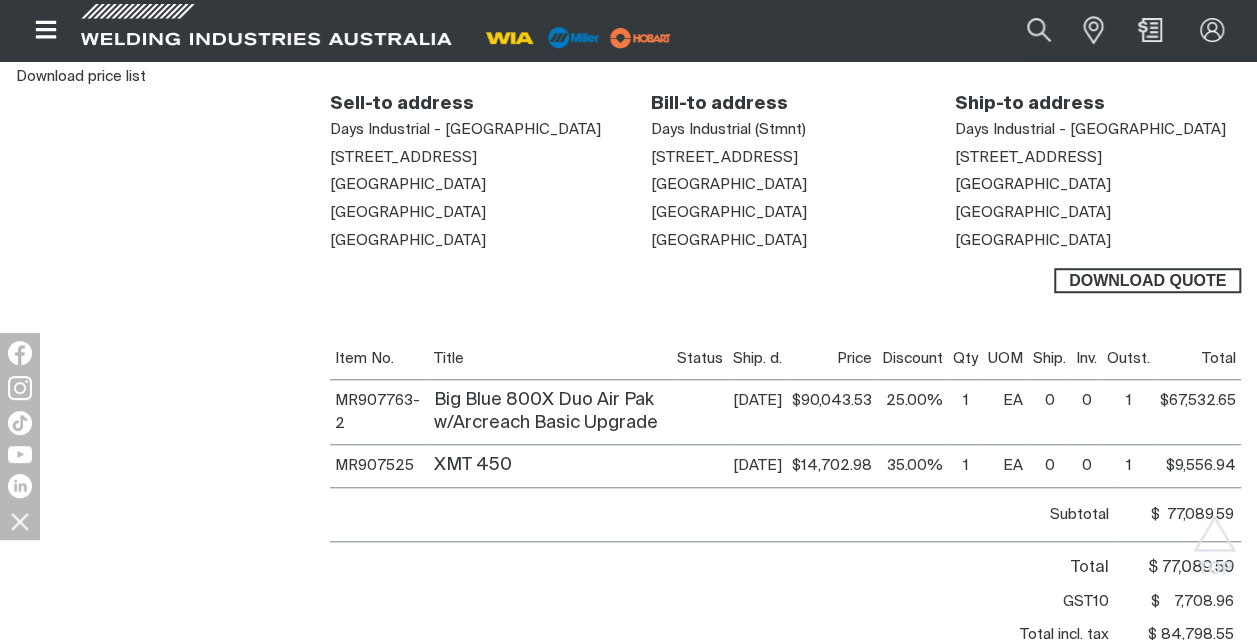 scroll, scrollTop: 546, scrollLeft: 0, axis: vertical 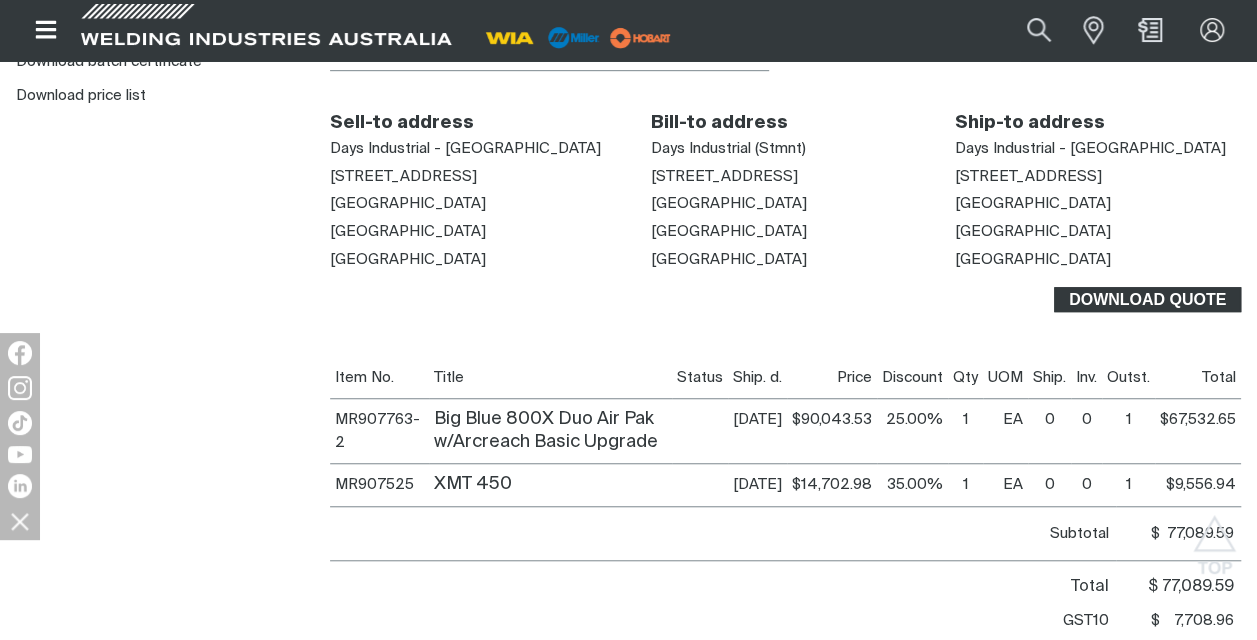 click on "Download Quote" at bounding box center [1147, 300] 